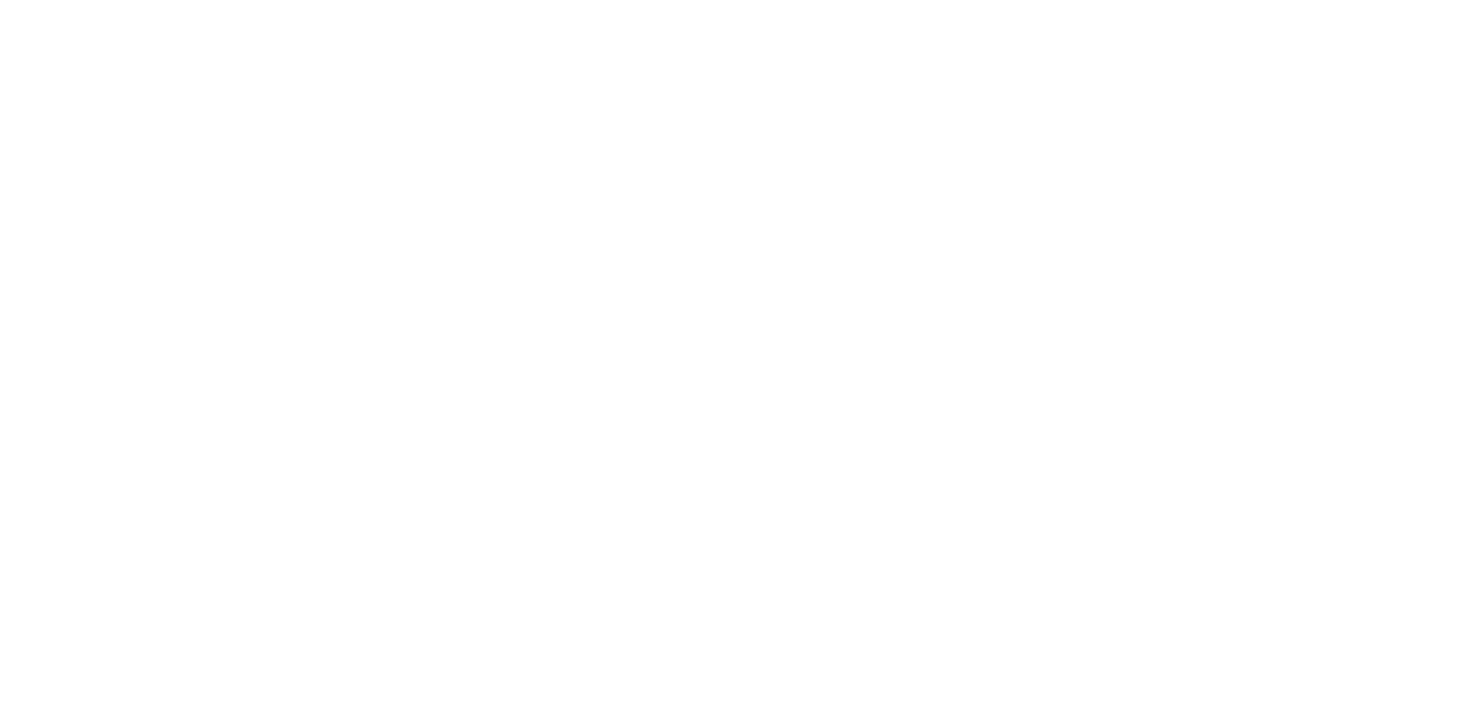 scroll, scrollTop: 0, scrollLeft: 0, axis: both 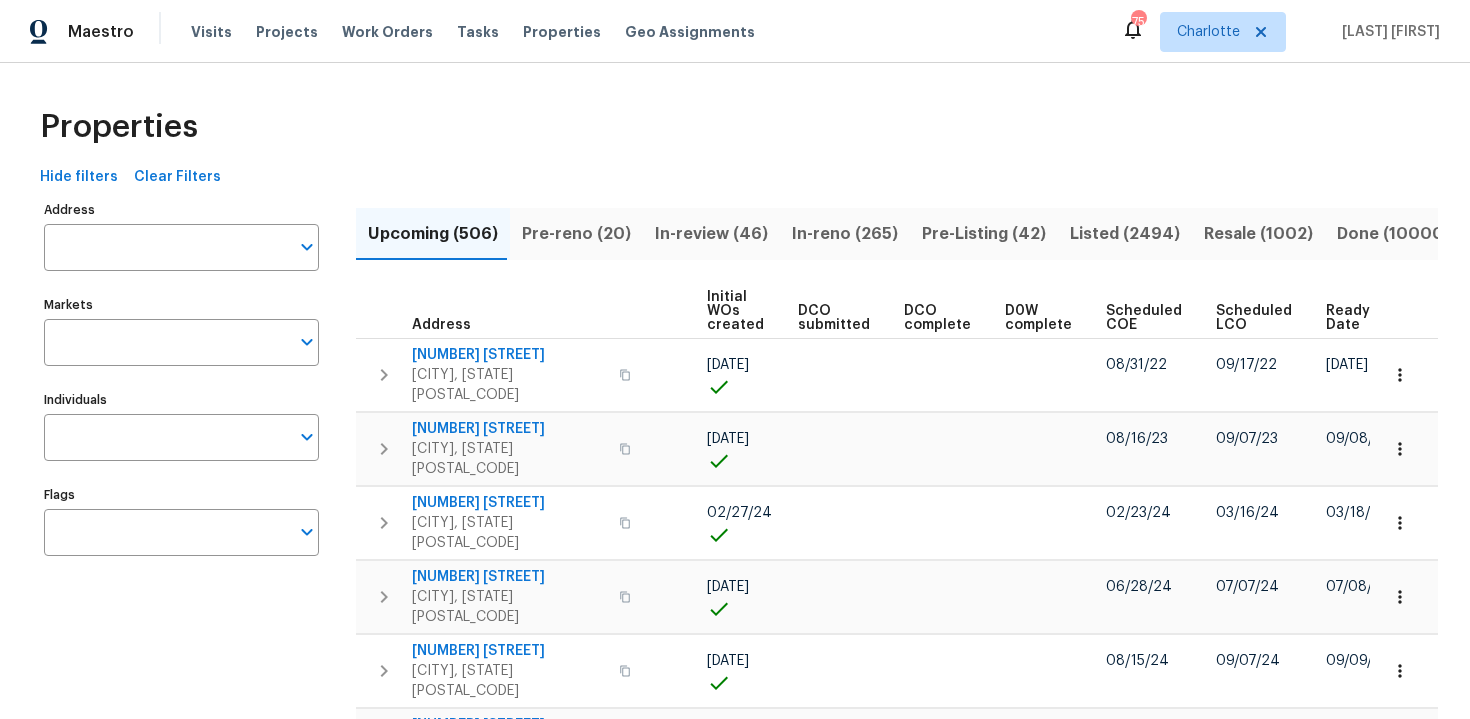 click on "Ready Date" at bounding box center (1349, 318) 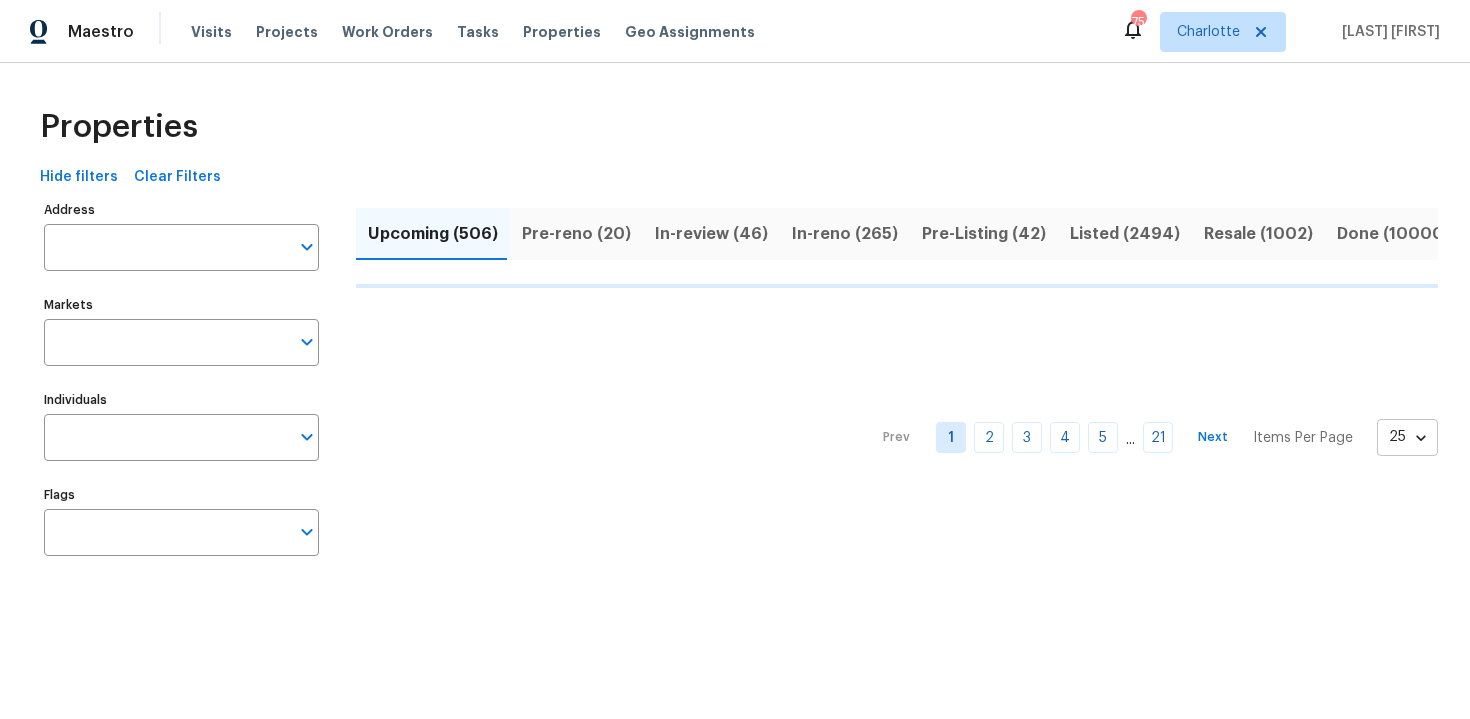 click on "Maestro Visits Projects Work Orders Tasks Properties Geo Assignments 75 Charlotte Srinivasan N Properties Hide filters Clear Filters Address Address Markets Markets Individuals Individuals Flags Flags Upcoming (506) Pre-reno (20) In-review (46) In-reno (265) Pre-Listing (42) Listed (2494) Resale (1002) Done (10000) Unknown (0) Prev 1 2 3 4 5 ... 21 Next Items Per Page 25 25 ​" at bounding box center (735, 304) 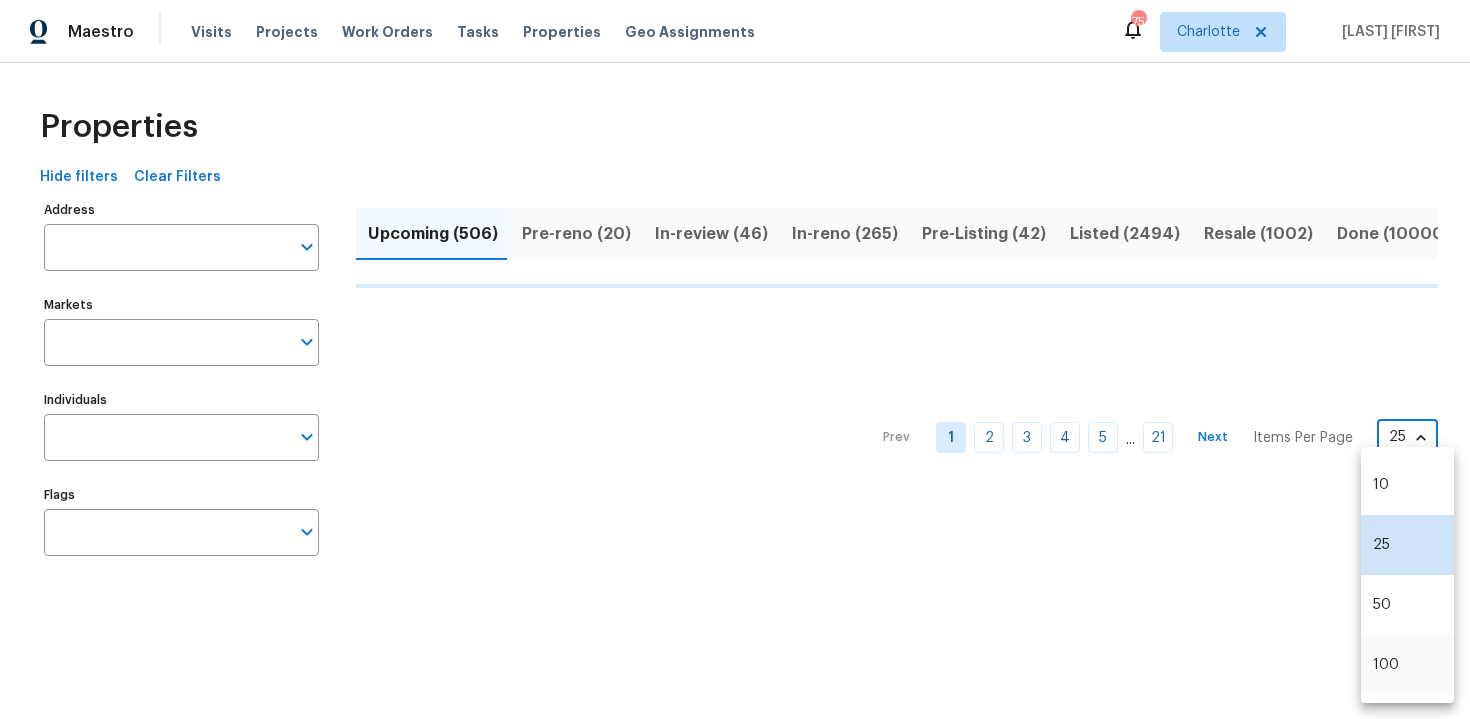 click on "100" at bounding box center (1407, 665) 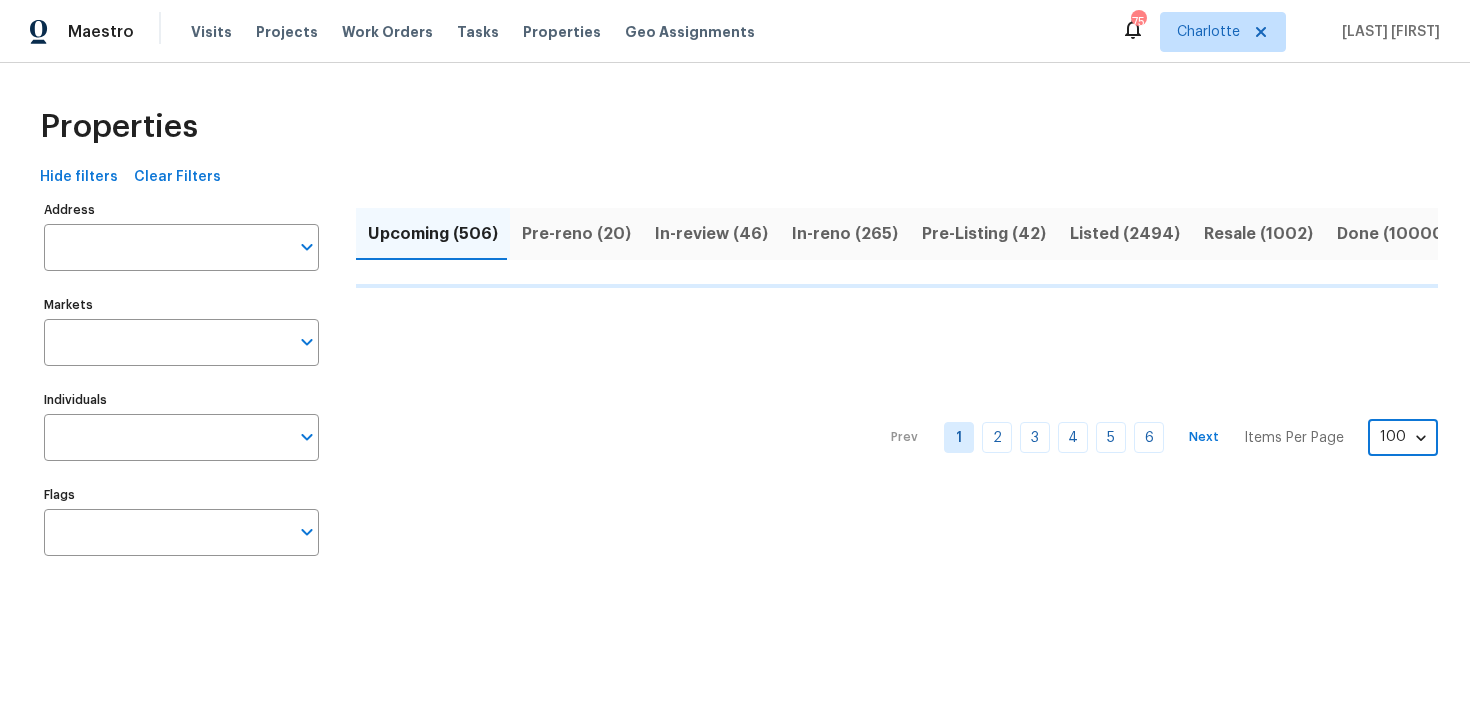 type on "100" 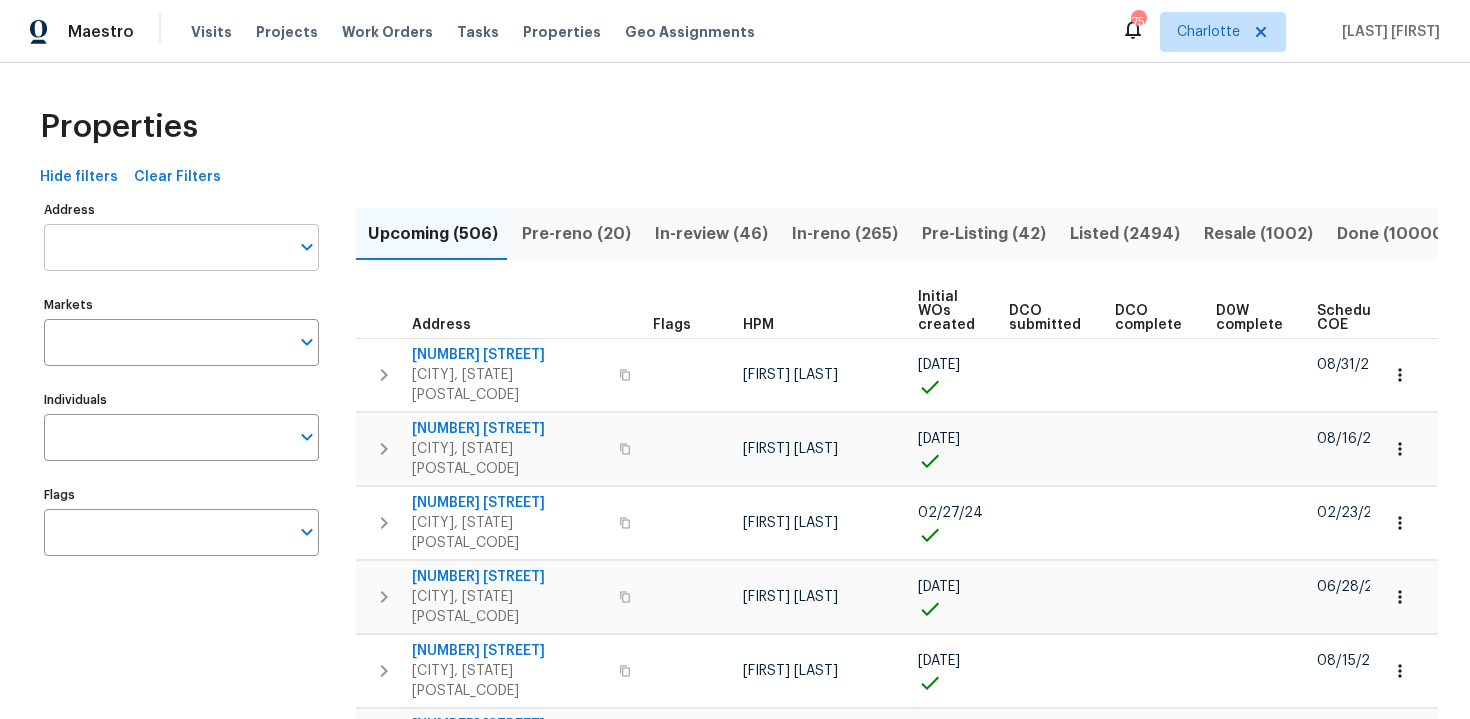 click on "Address" at bounding box center [166, 247] 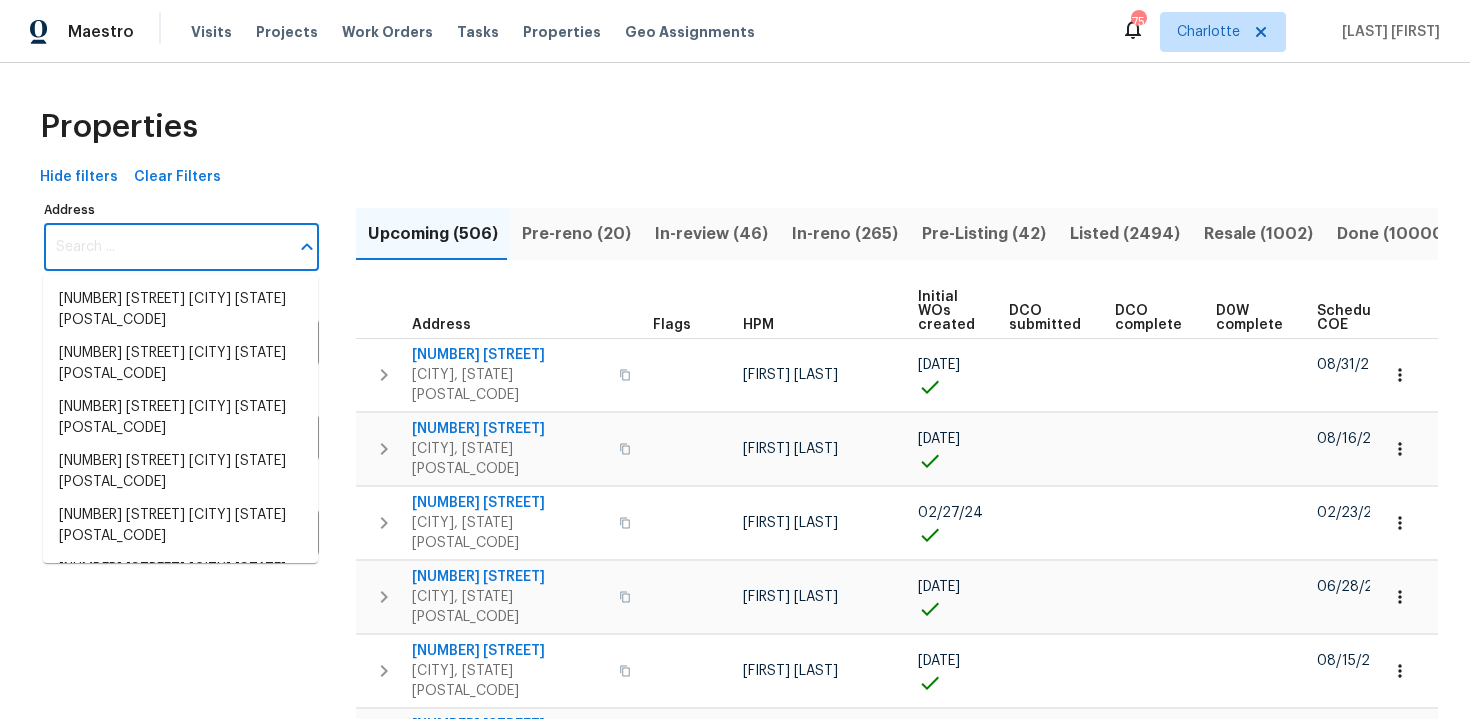 paste on "7070 SW 12th St, Pembroke Pines, FL 33023" 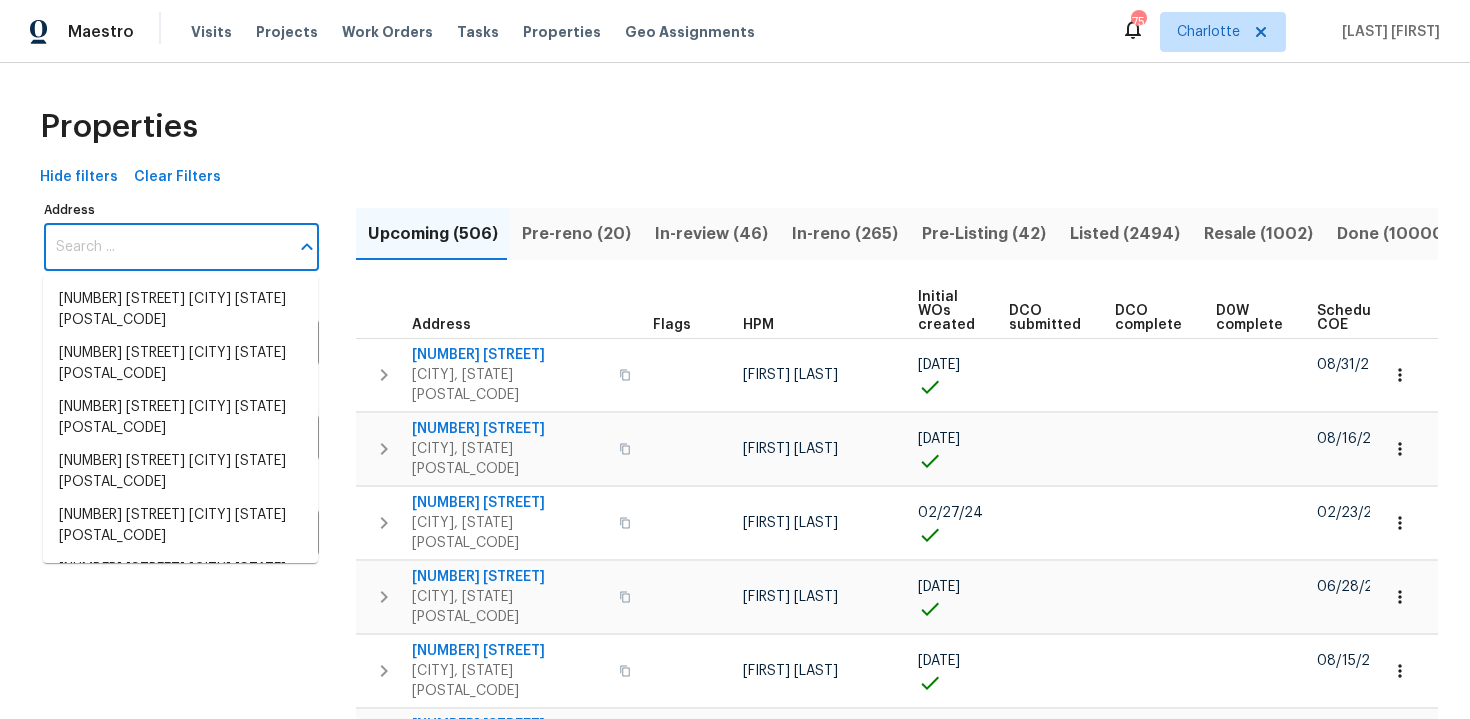 type on "7070 SW 12th St, Pembroke Pines, FL 33023" 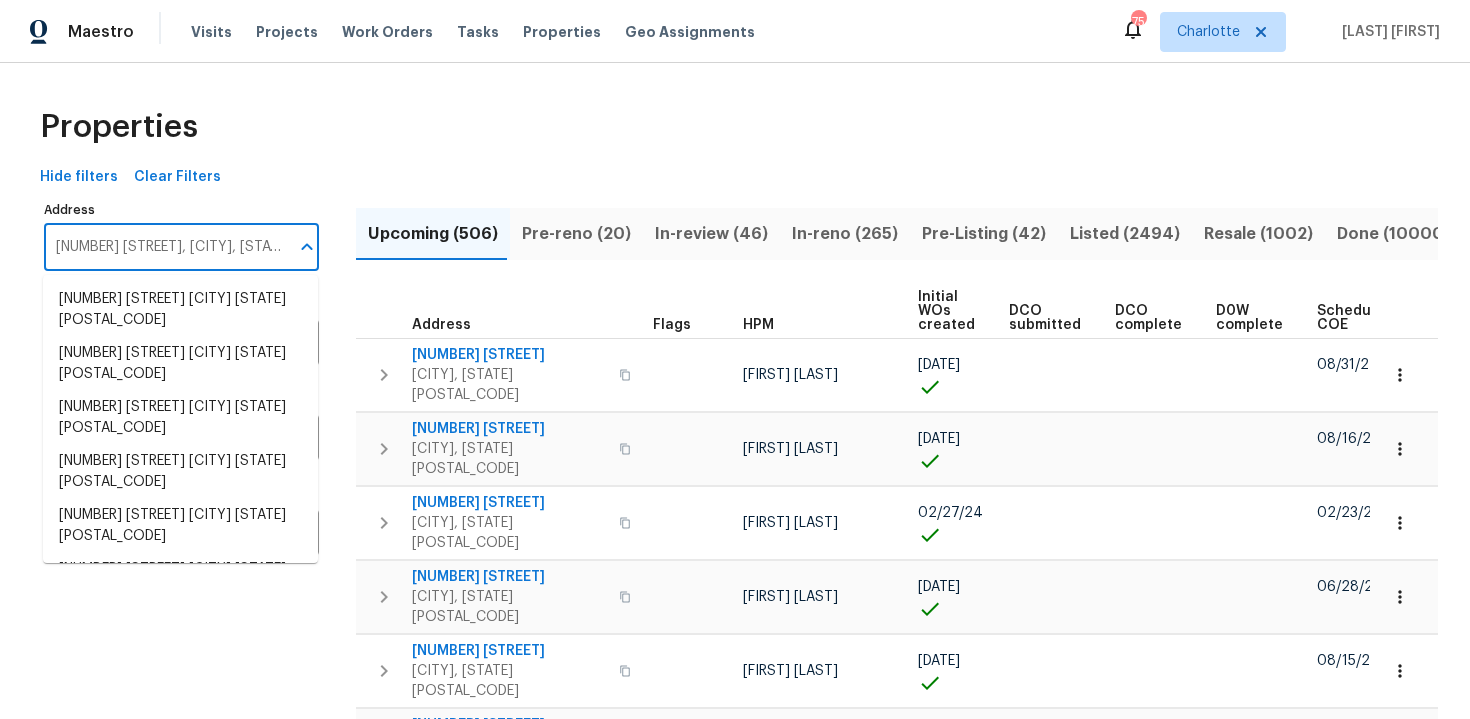 scroll, scrollTop: 0, scrollLeft: 53, axis: horizontal 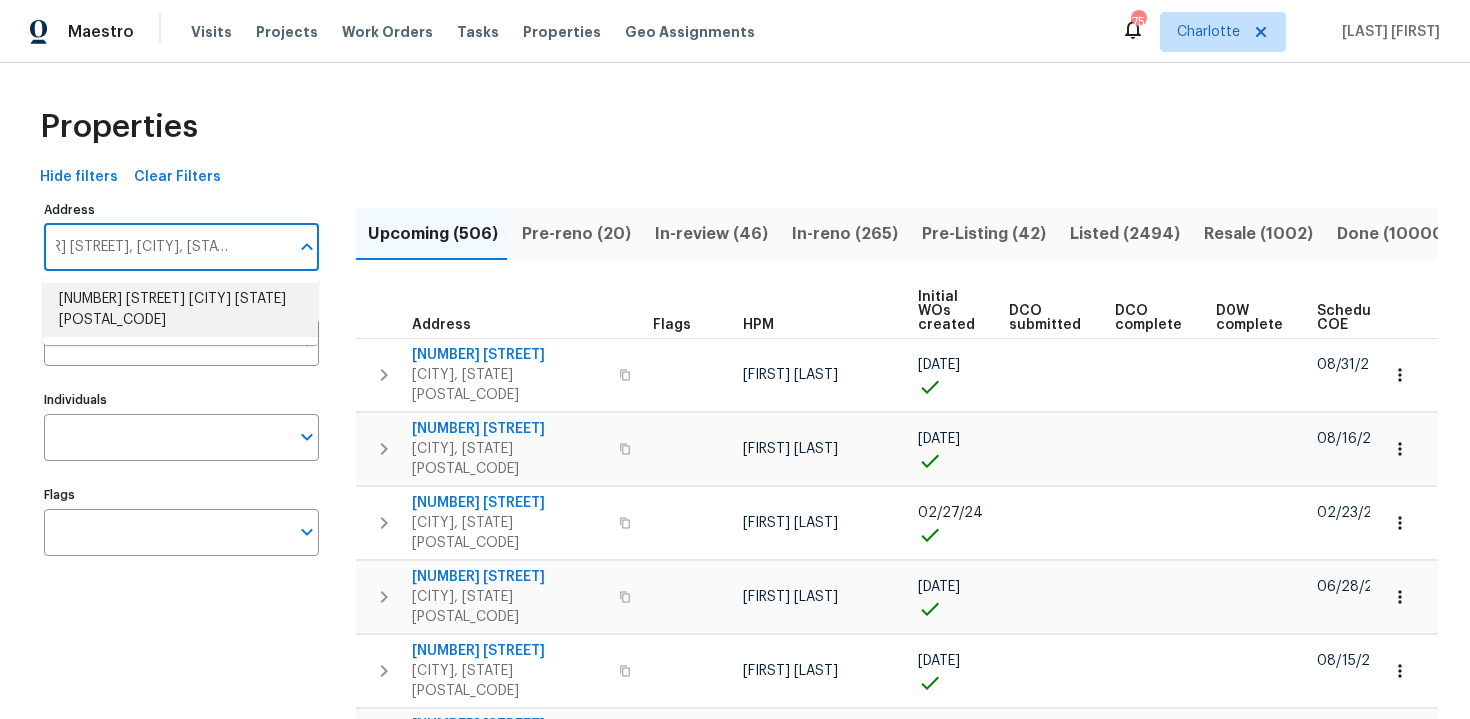 click on "7070 SW 12th St Pembroke Pines FL 33023" at bounding box center [180, 310] 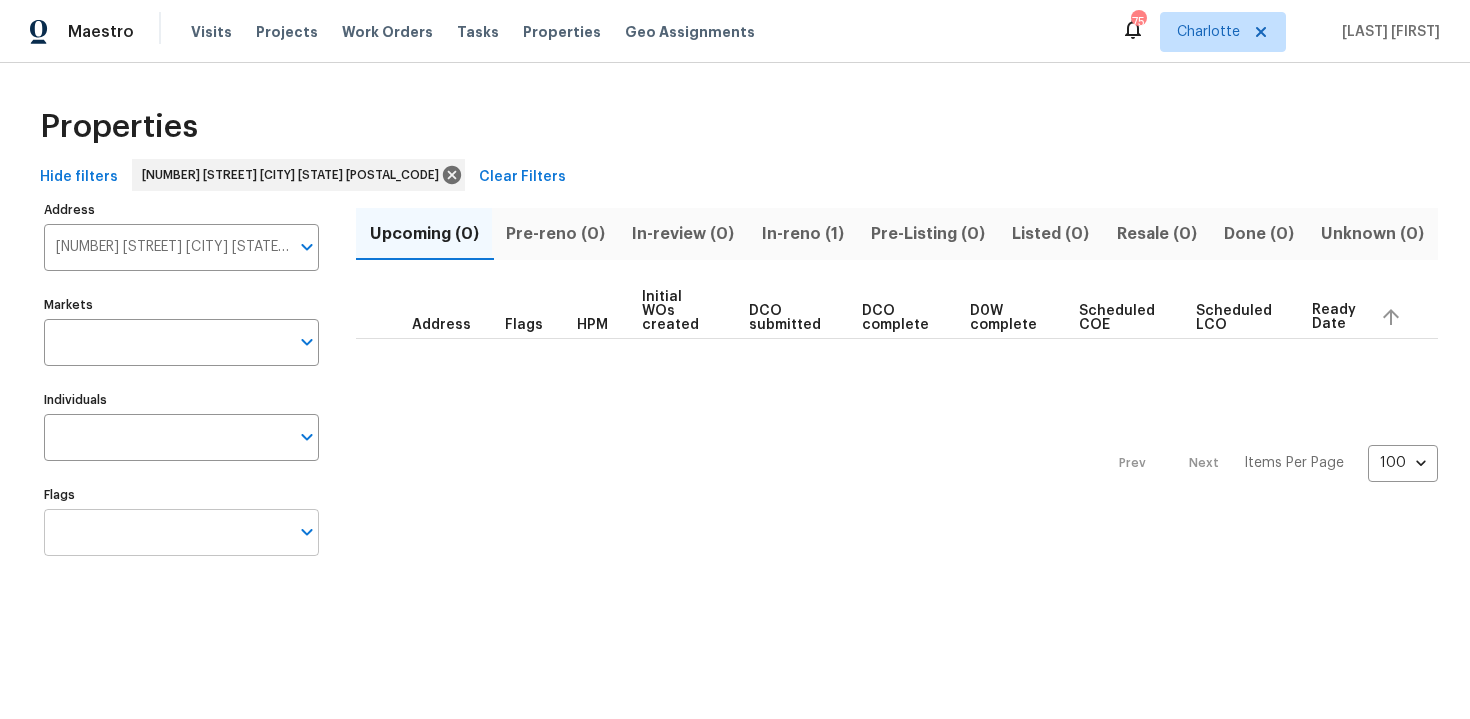 click on "Flags" at bounding box center (166, 532) 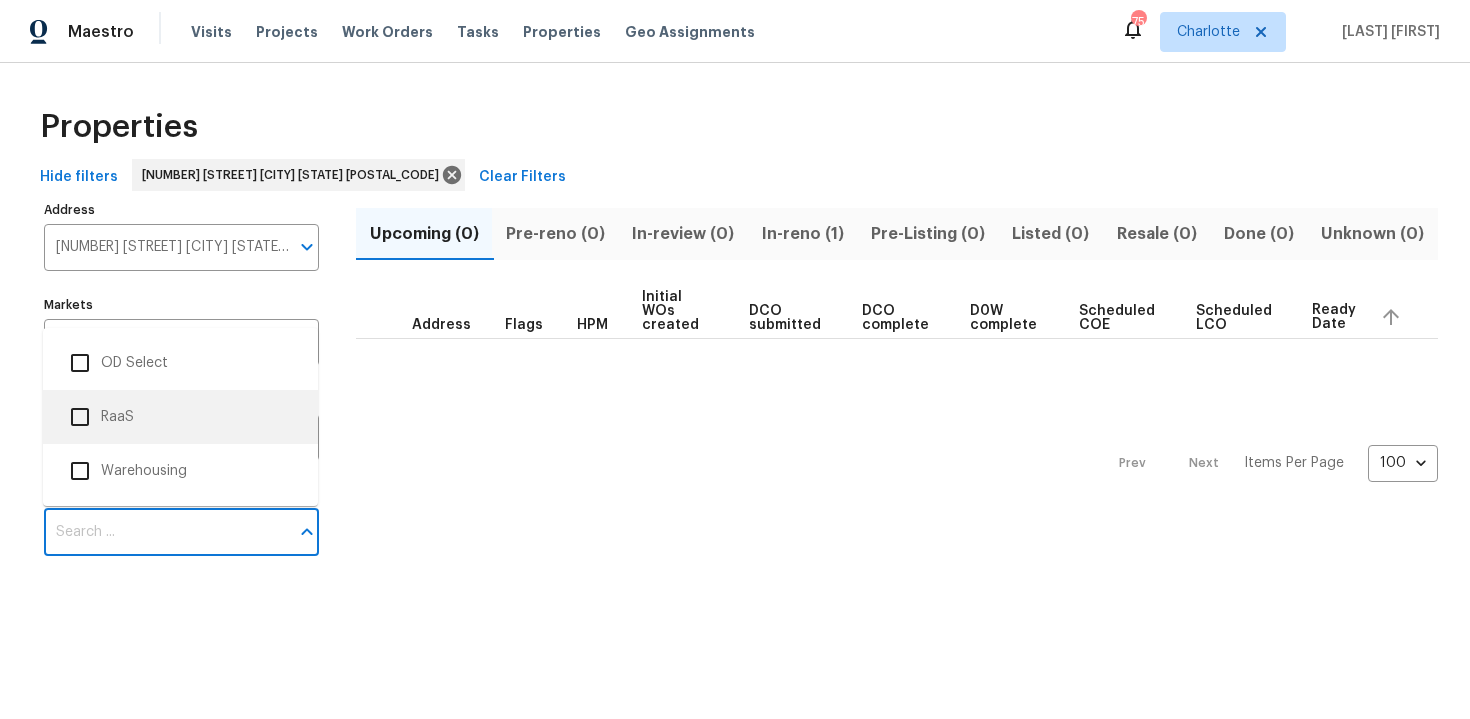 click on "RaaS" at bounding box center (180, 417) 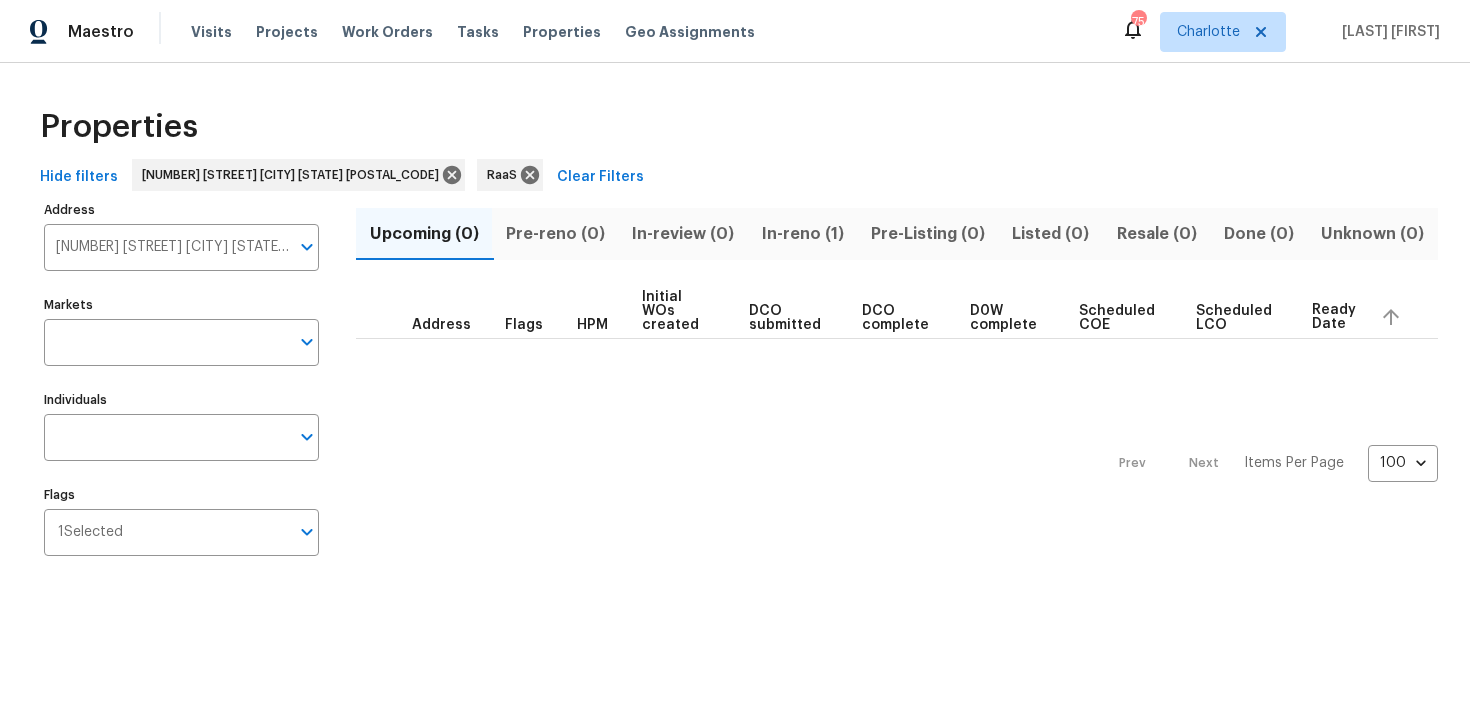 click on "In-reno (1)" at bounding box center (802, 234) 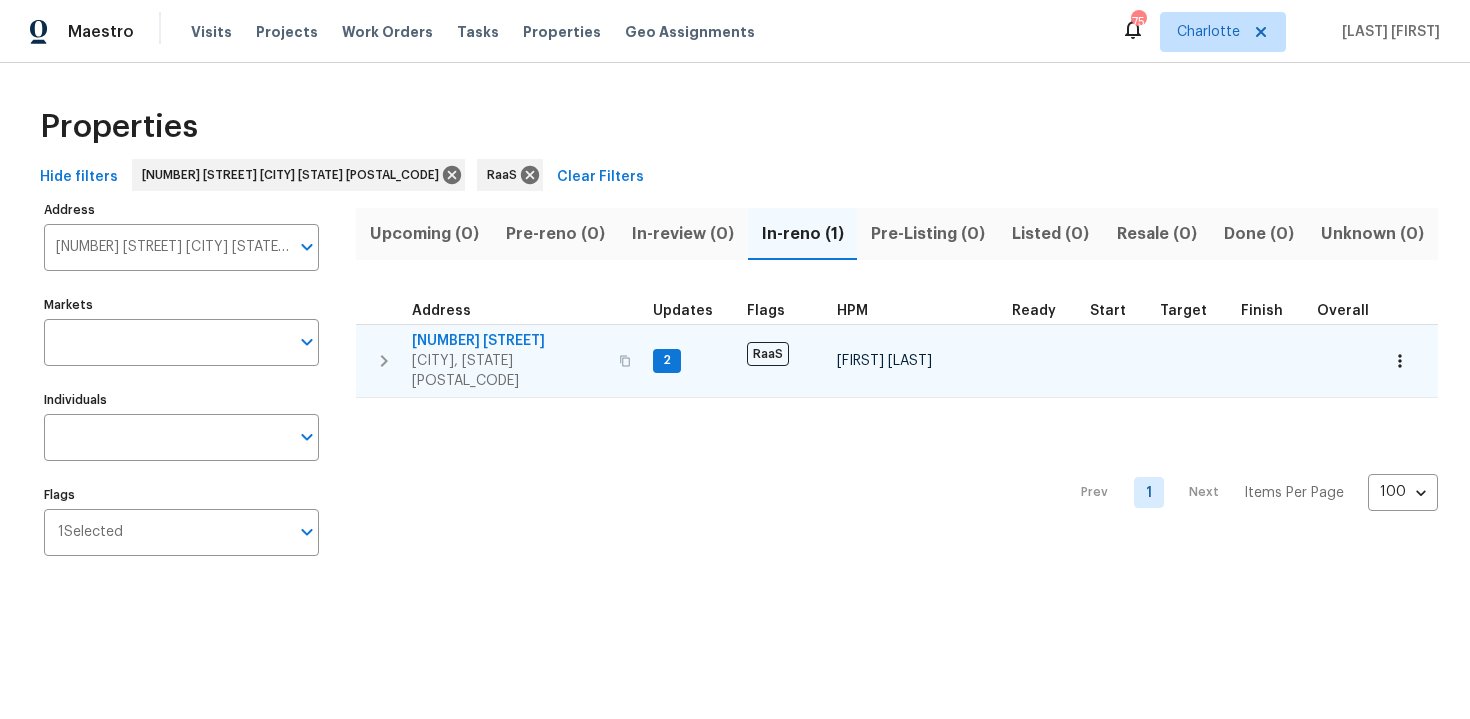 click on "7070 SW 12th St Pembroke Pines, FL 33023" at bounding box center [524, 361] 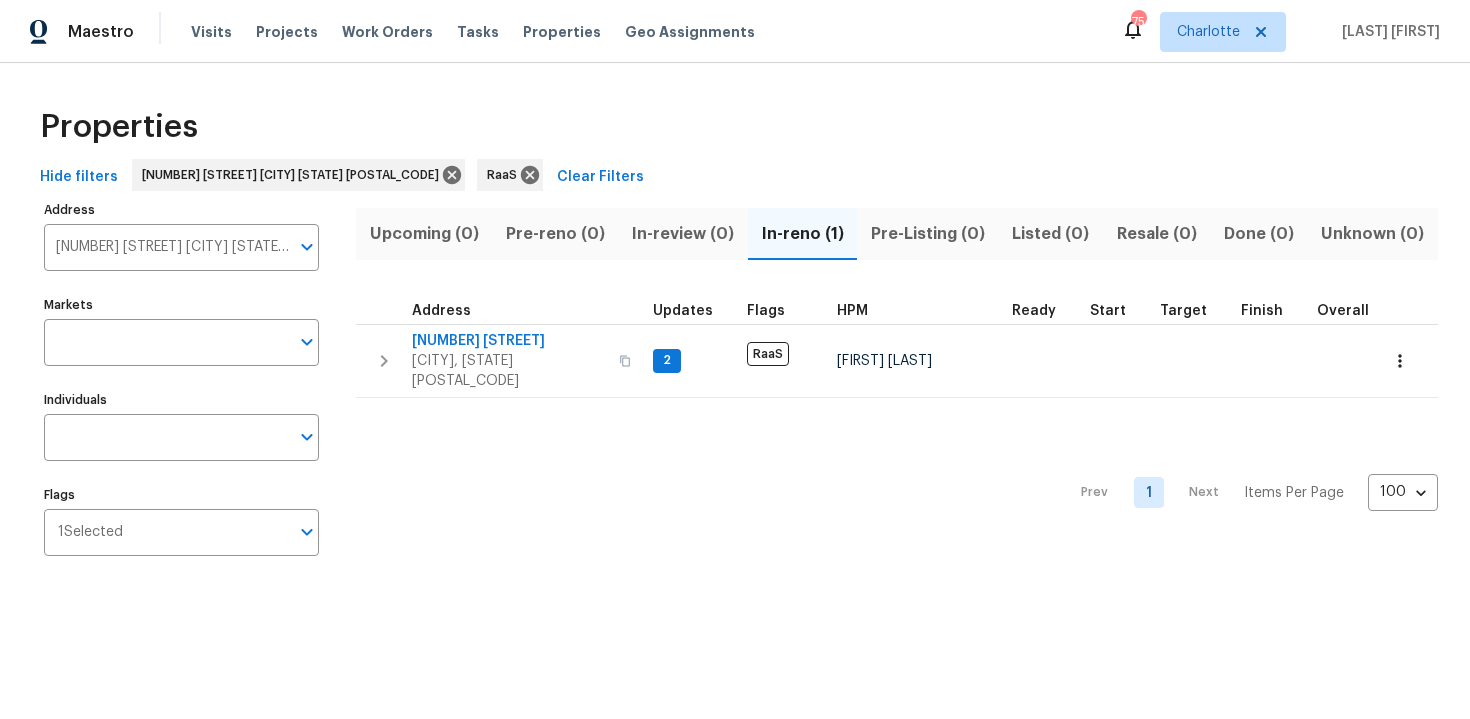 click on "Properties" at bounding box center [735, 127] 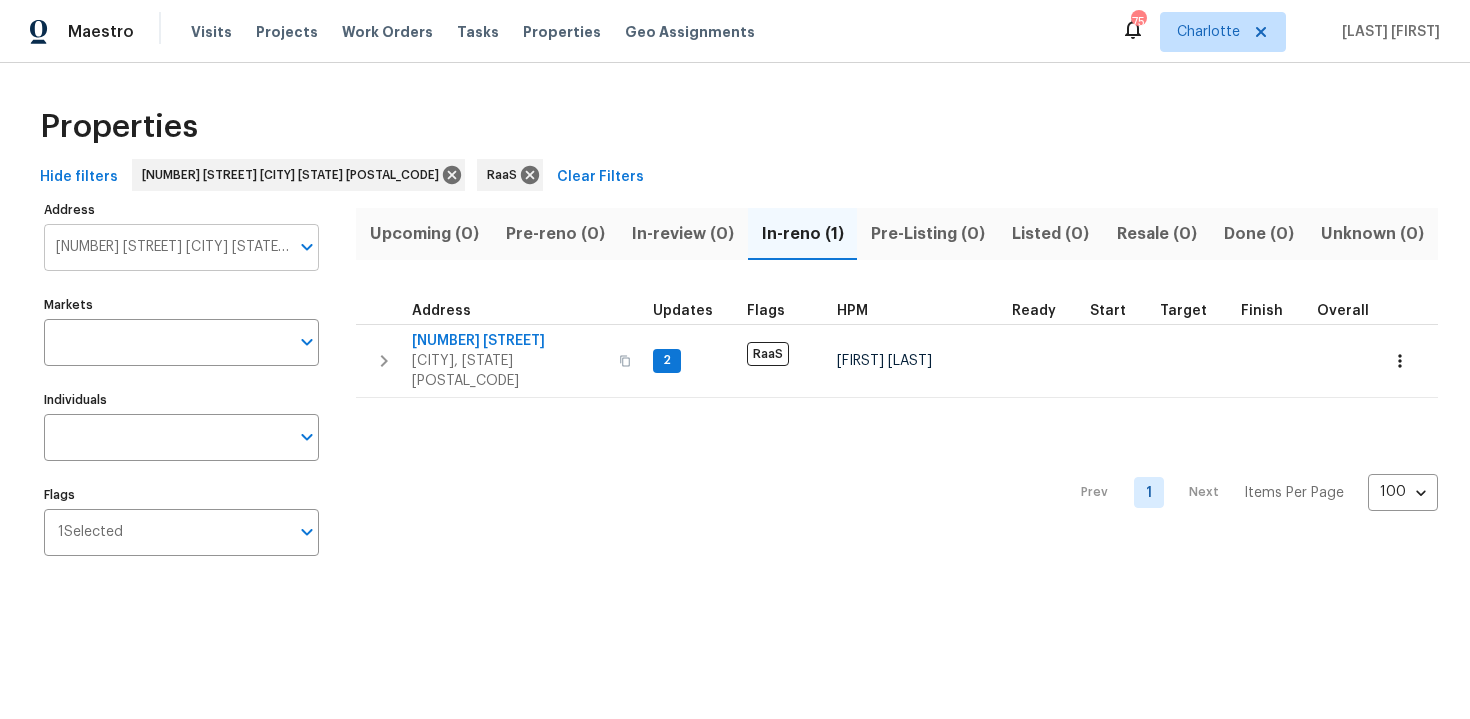 click on "7070 SW 12th St Pembroke Pines FL 33023" at bounding box center [166, 247] 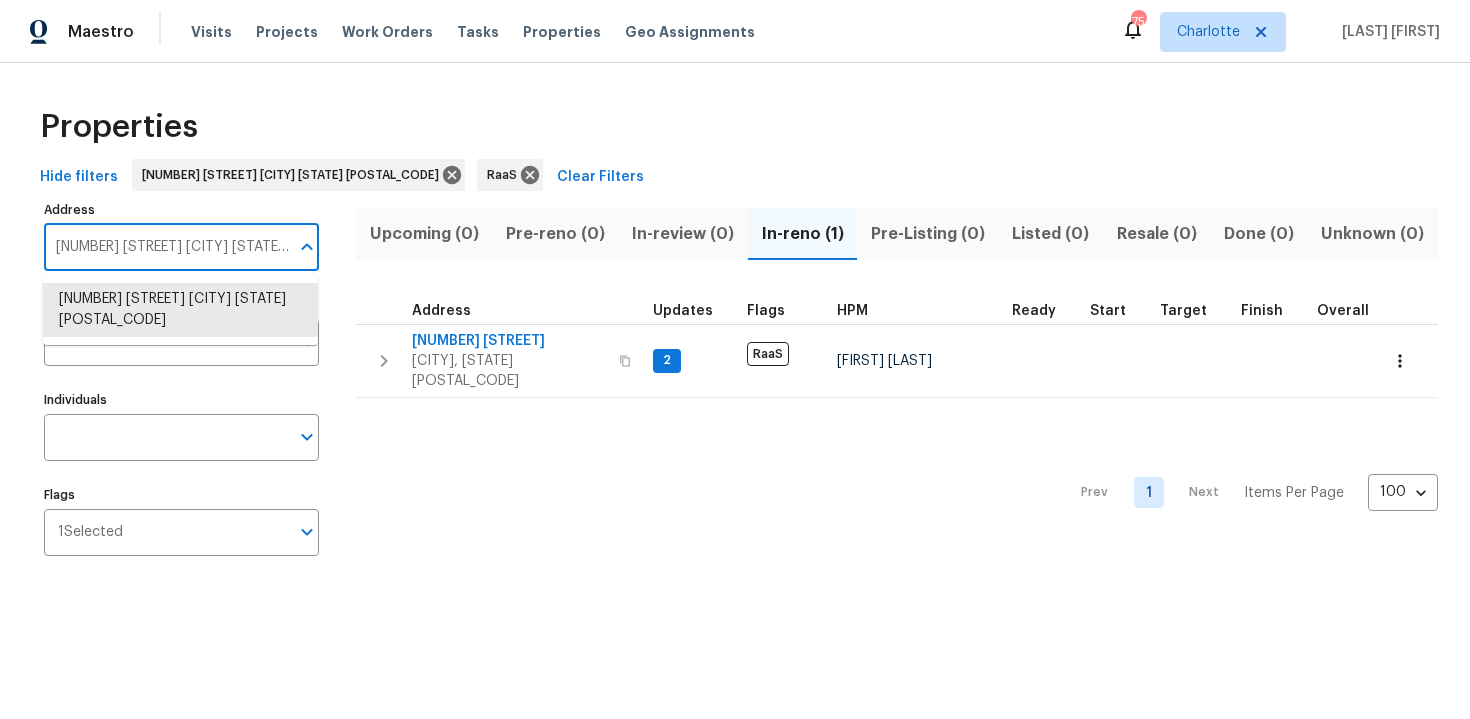 paste on "2800 Kingston Ter, Atlanta, GA 30344" 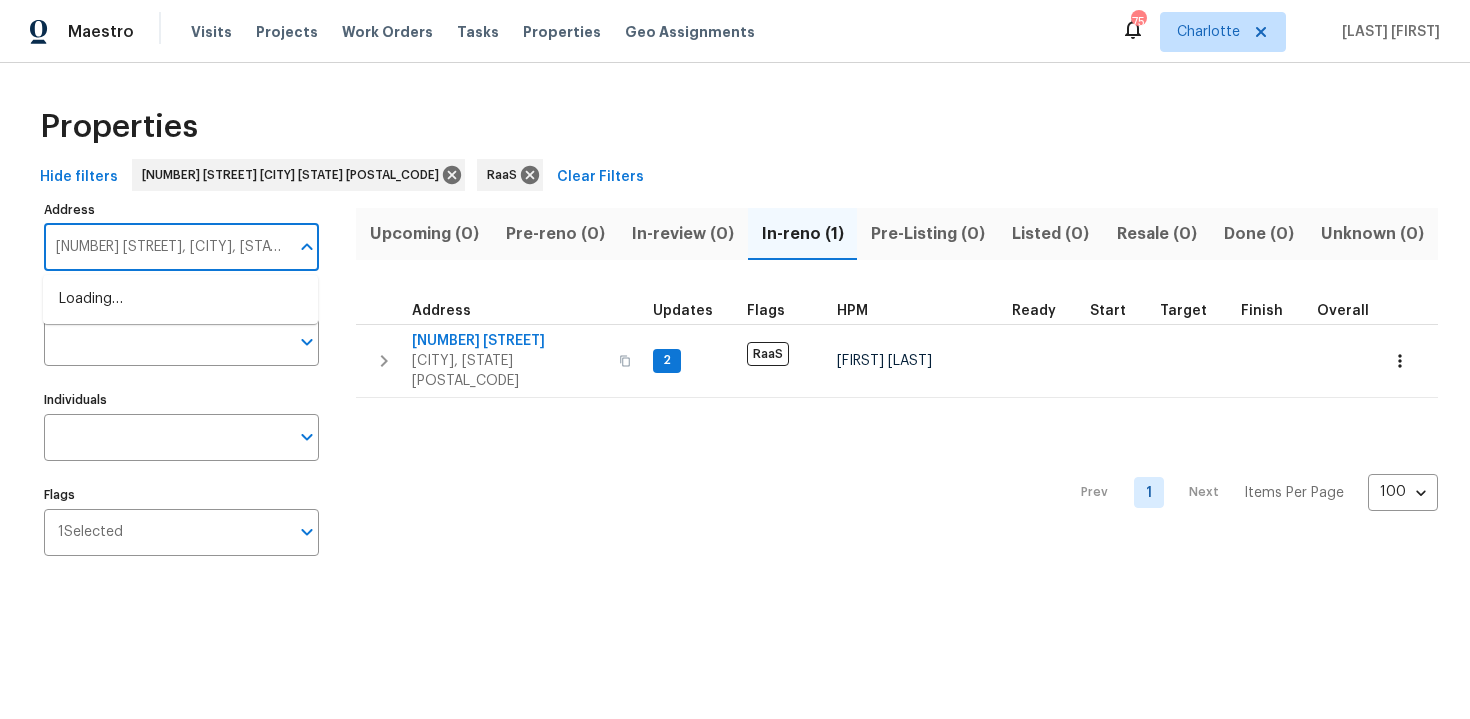 scroll, scrollTop: 0, scrollLeft: 15, axis: horizontal 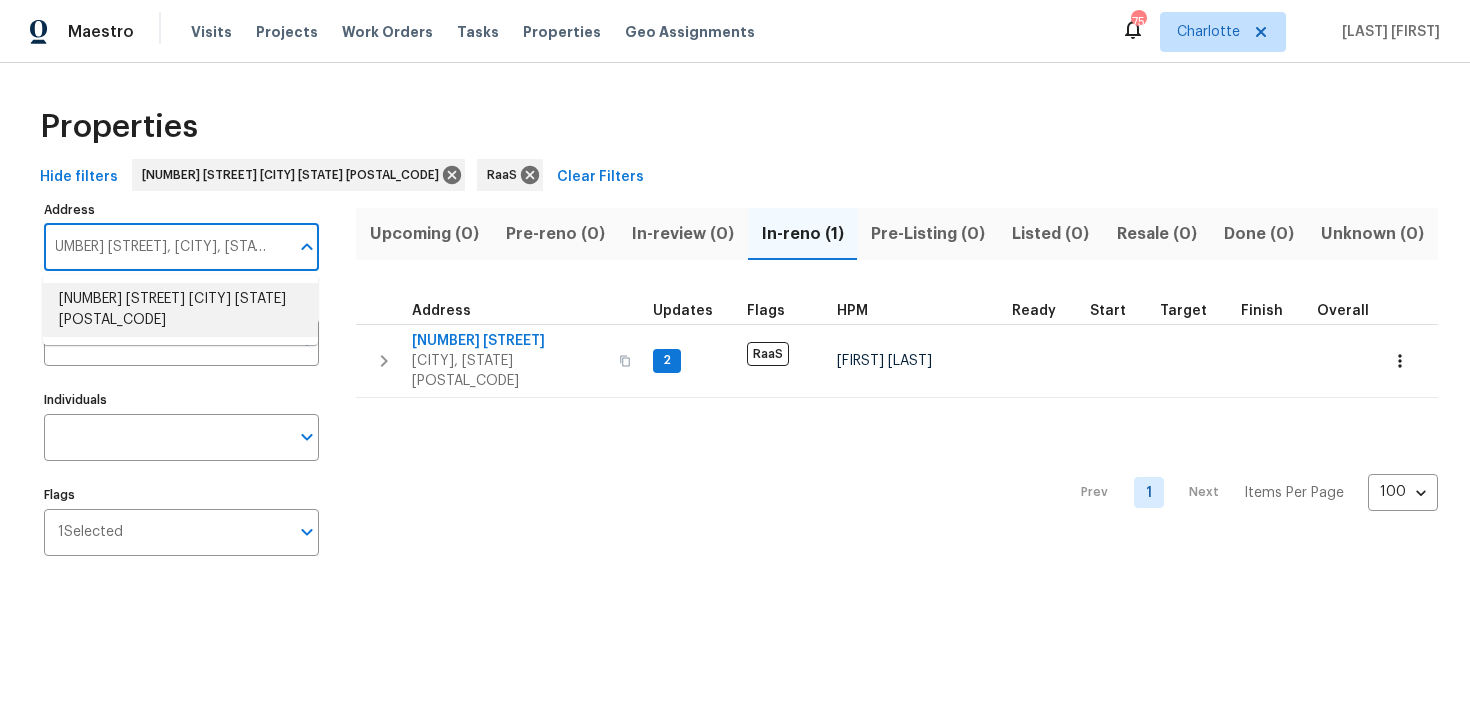 click on "2800 Kingston Ter Atlanta GA 30344" at bounding box center (180, 310) 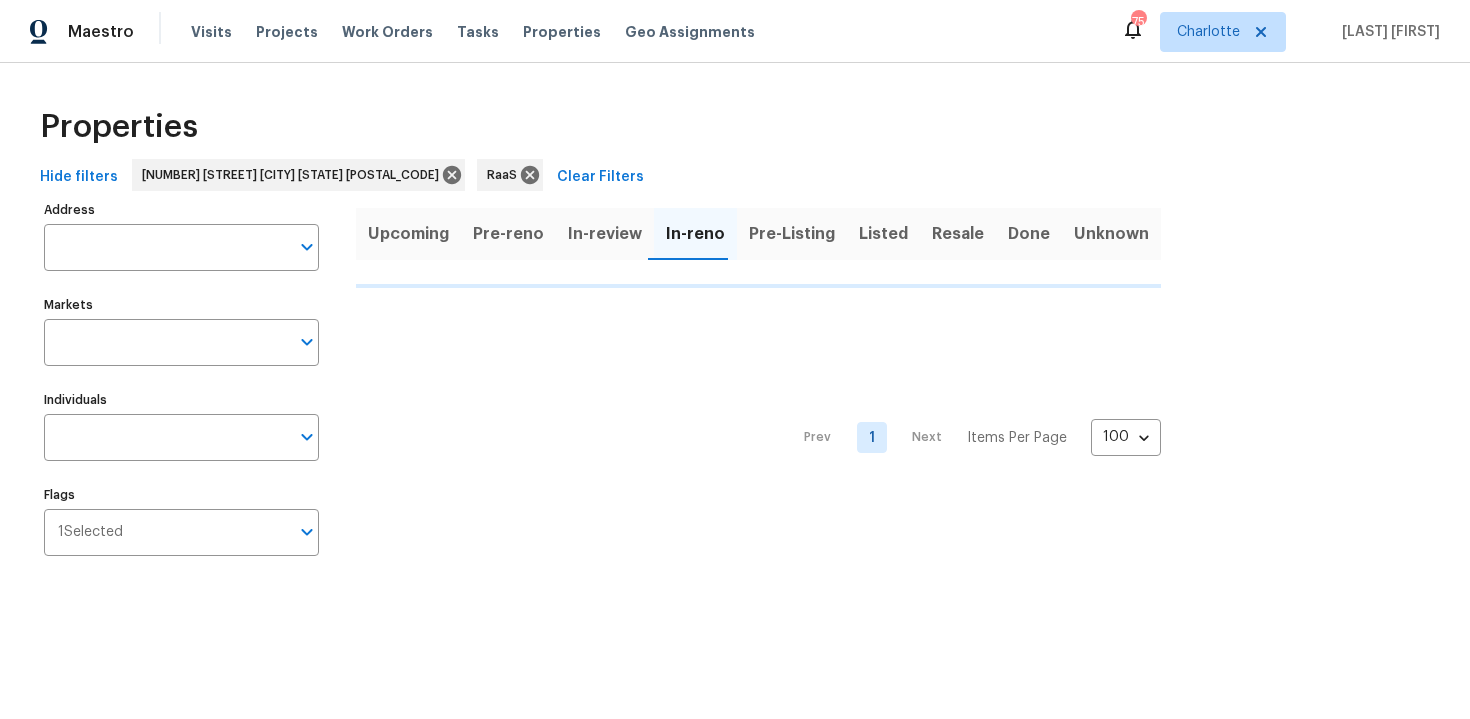 type on "2800 Kingston Ter Atlanta GA 30344" 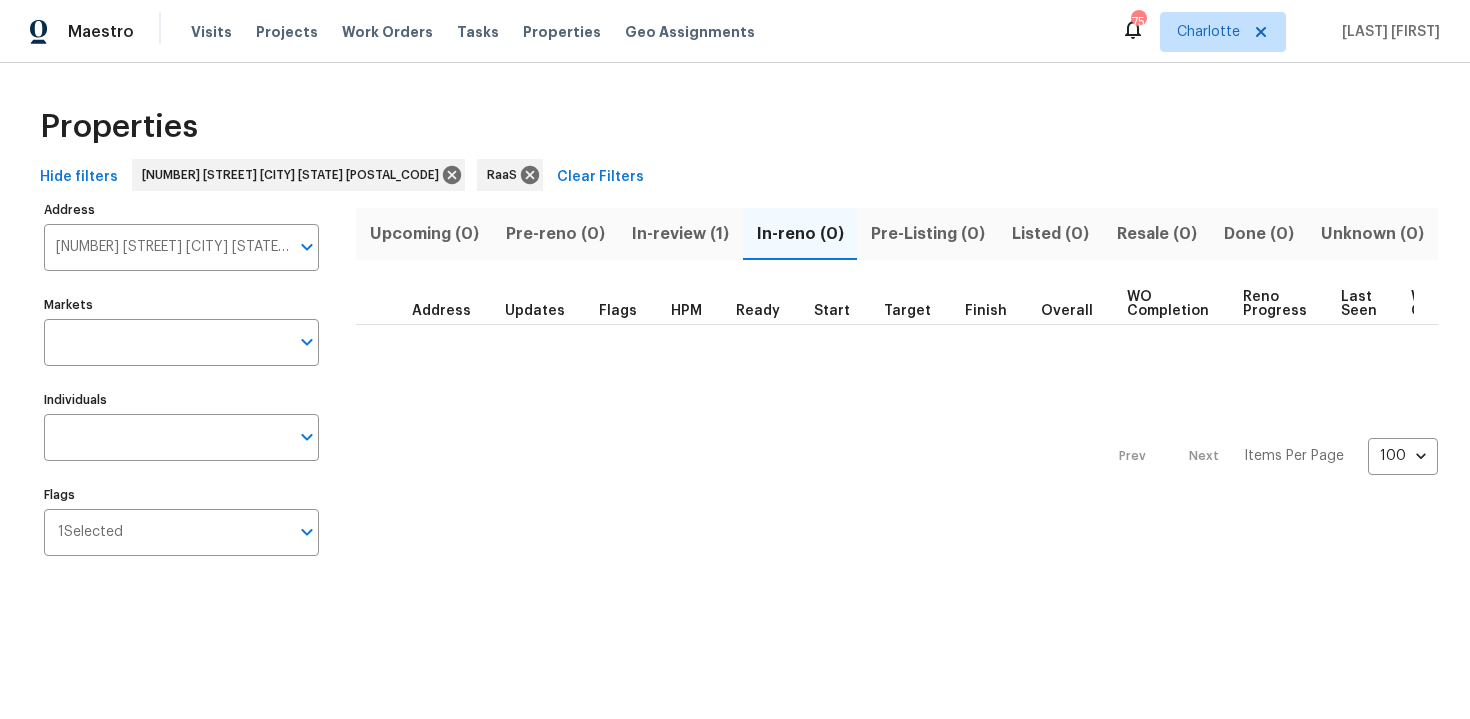 click on "In-review (1)" at bounding box center (681, 234) 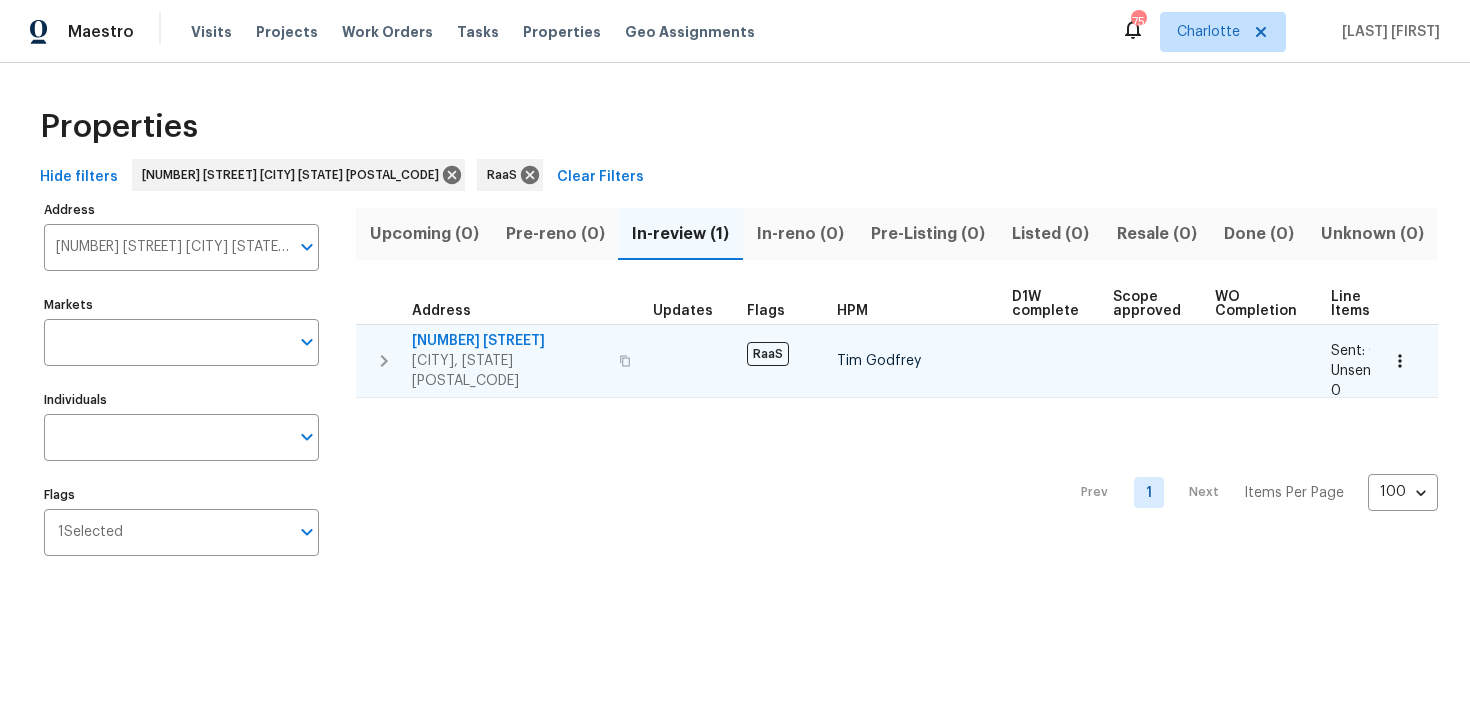 click on "2800 Kingston Ter Atlanta, GA 30344" at bounding box center [524, 361] 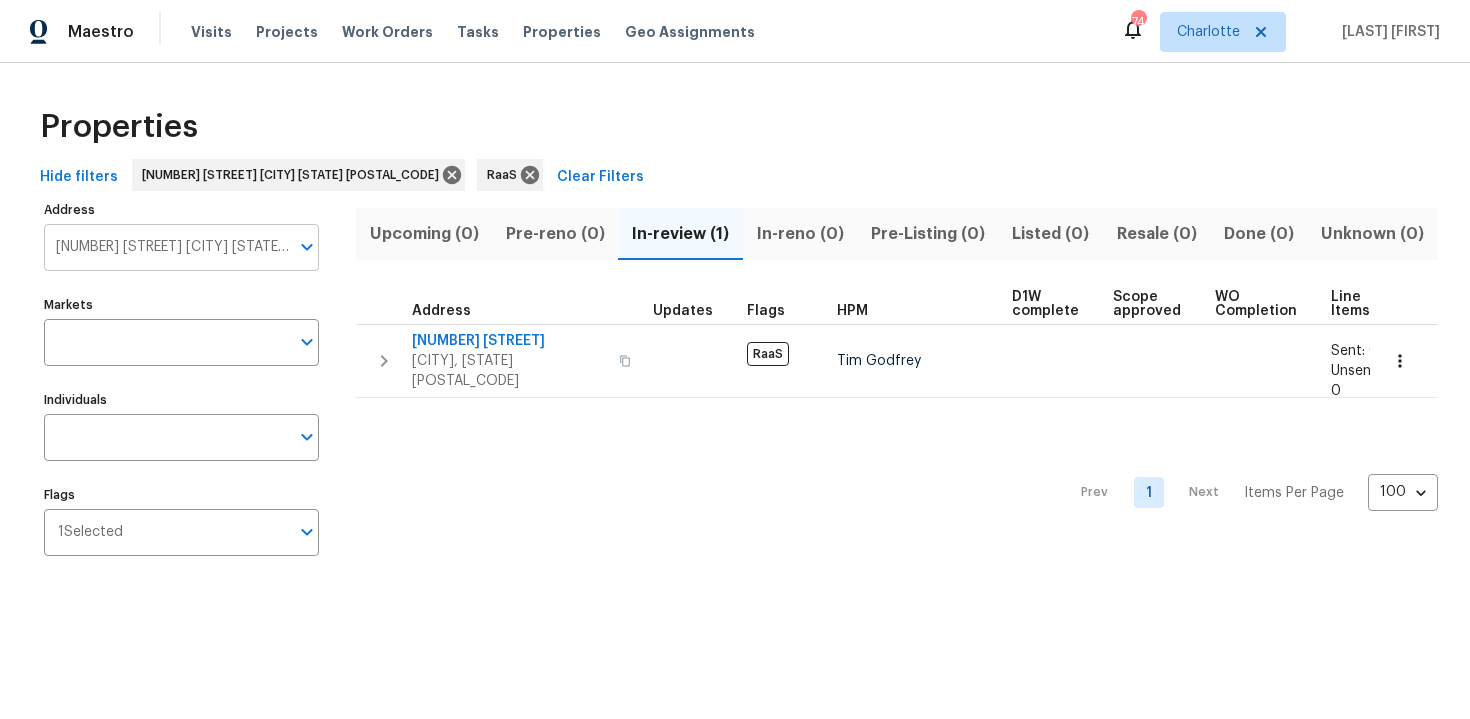 click on "2800 Kingston Ter Atlanta GA 30344" at bounding box center [166, 247] 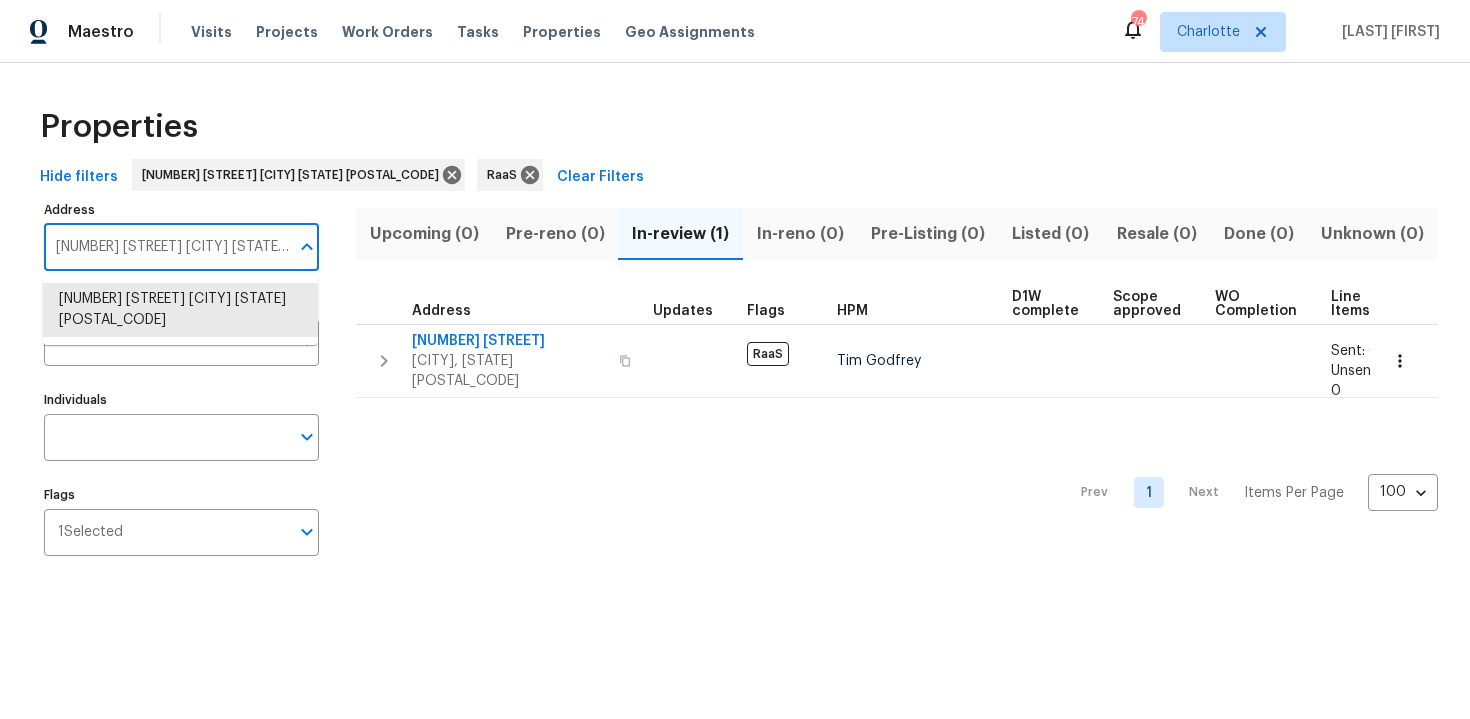 paste on "1101 Gary Ave, Pasadena, TX 77502" 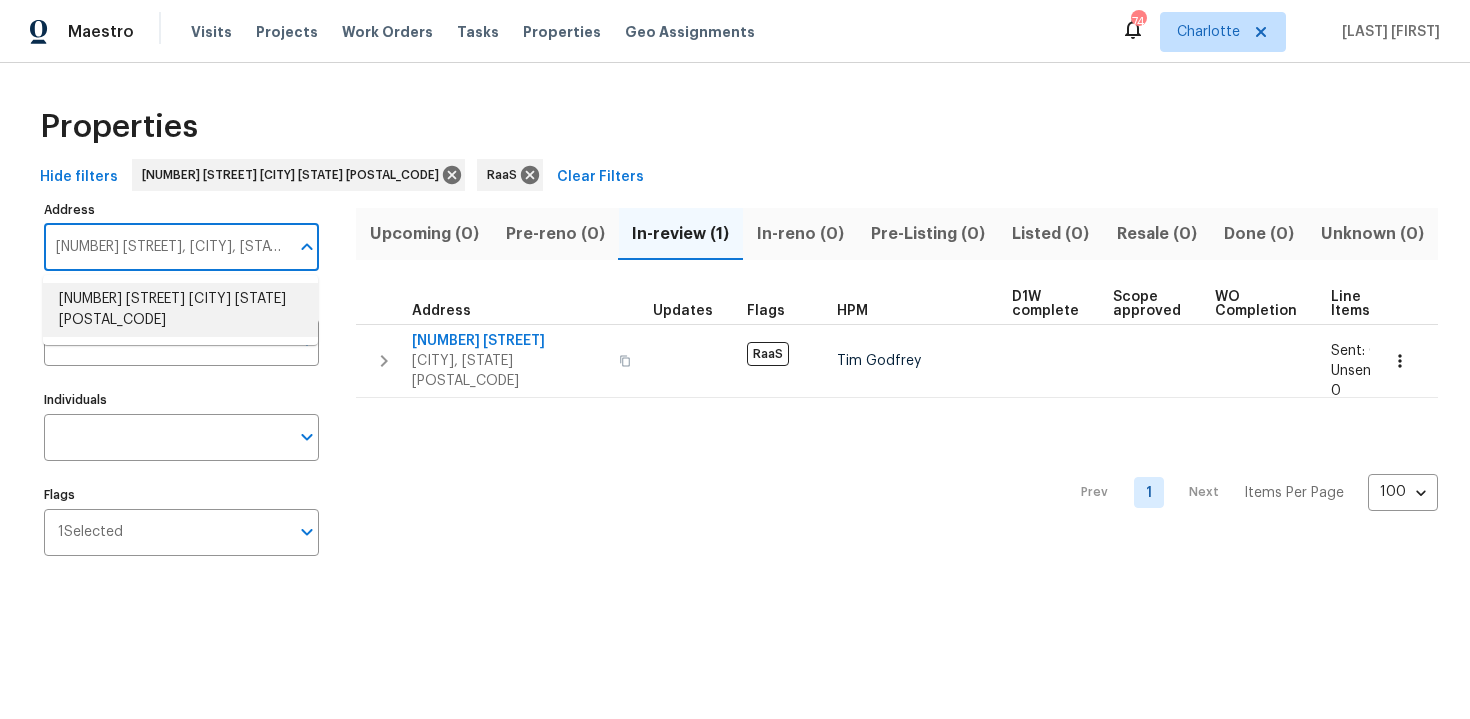 click on "1101 Gary Ave Pasadena TX 77502" at bounding box center [180, 310] 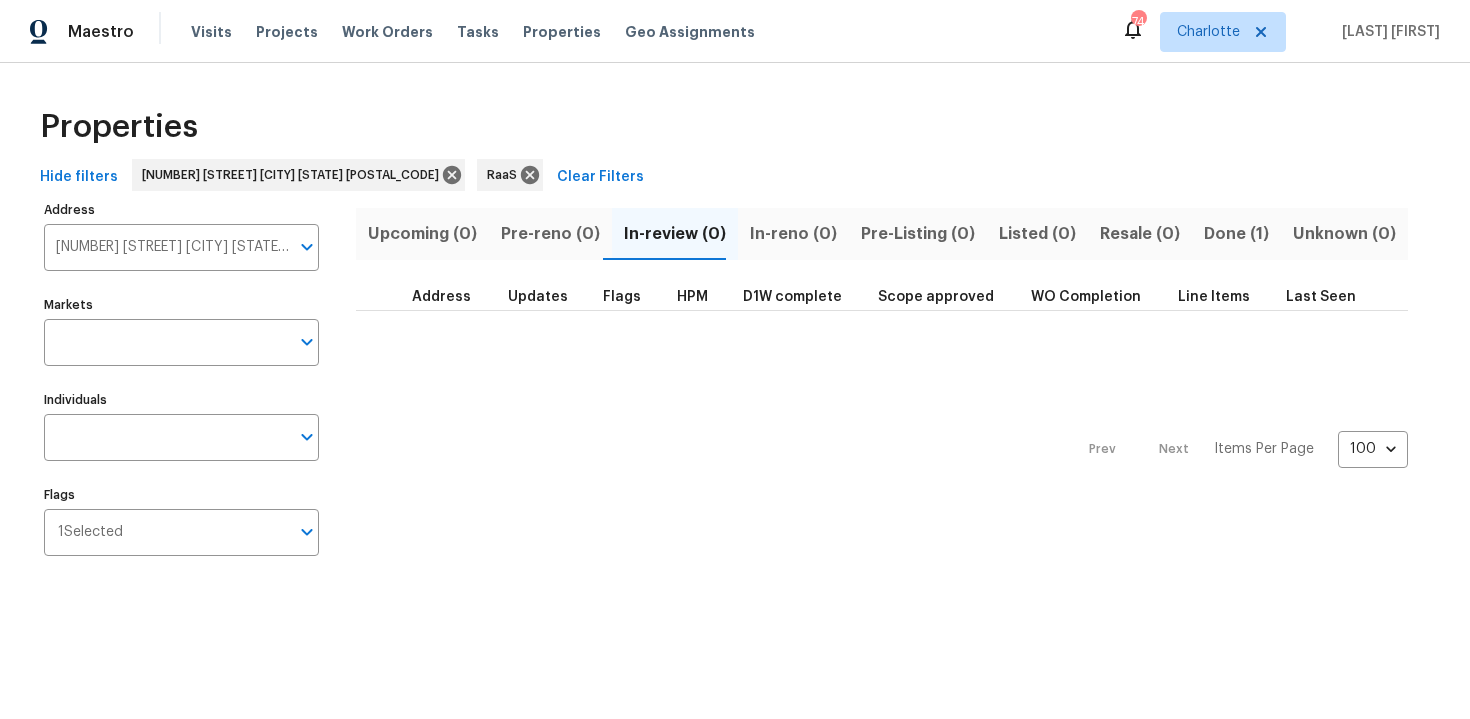 click on "Done (1)" at bounding box center [1236, 234] 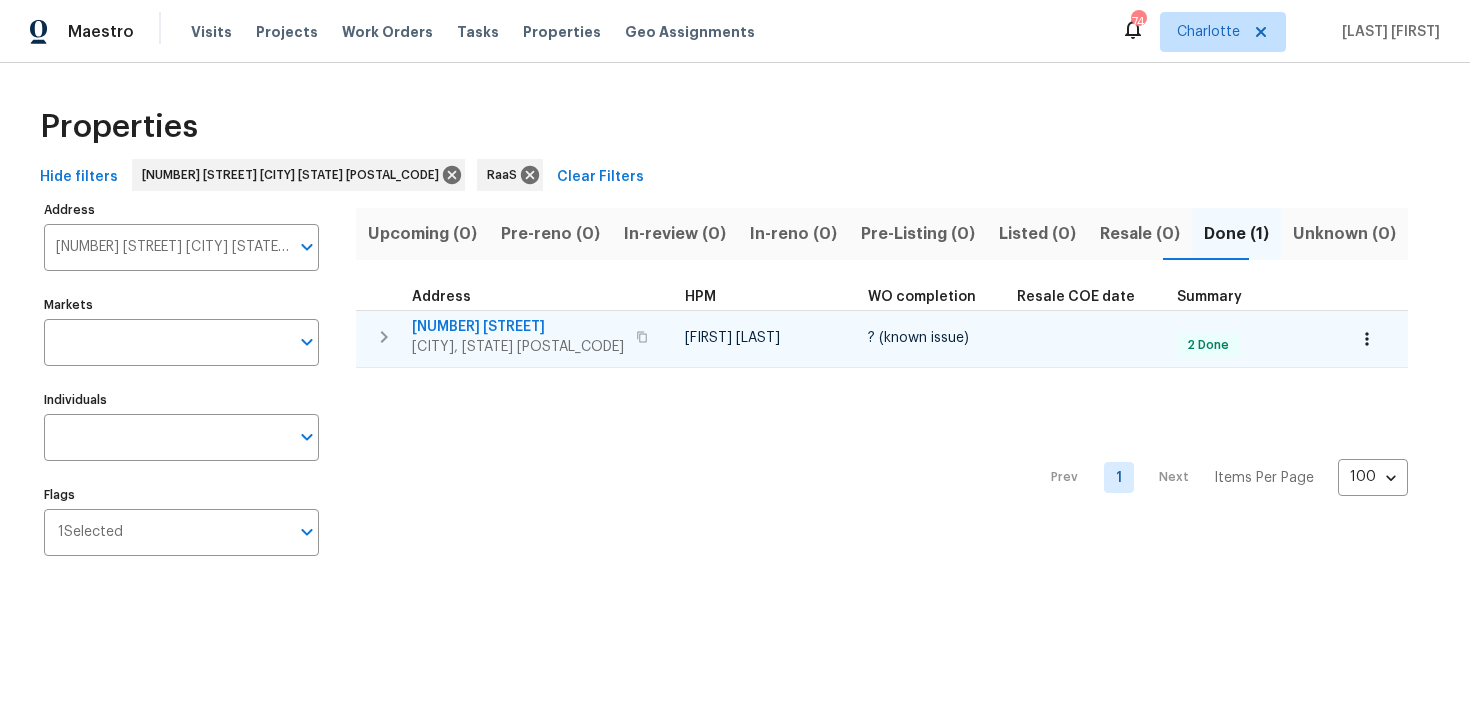 click on "1101 Gary Ave Pasadena, TX 77502" at bounding box center [533, 337] 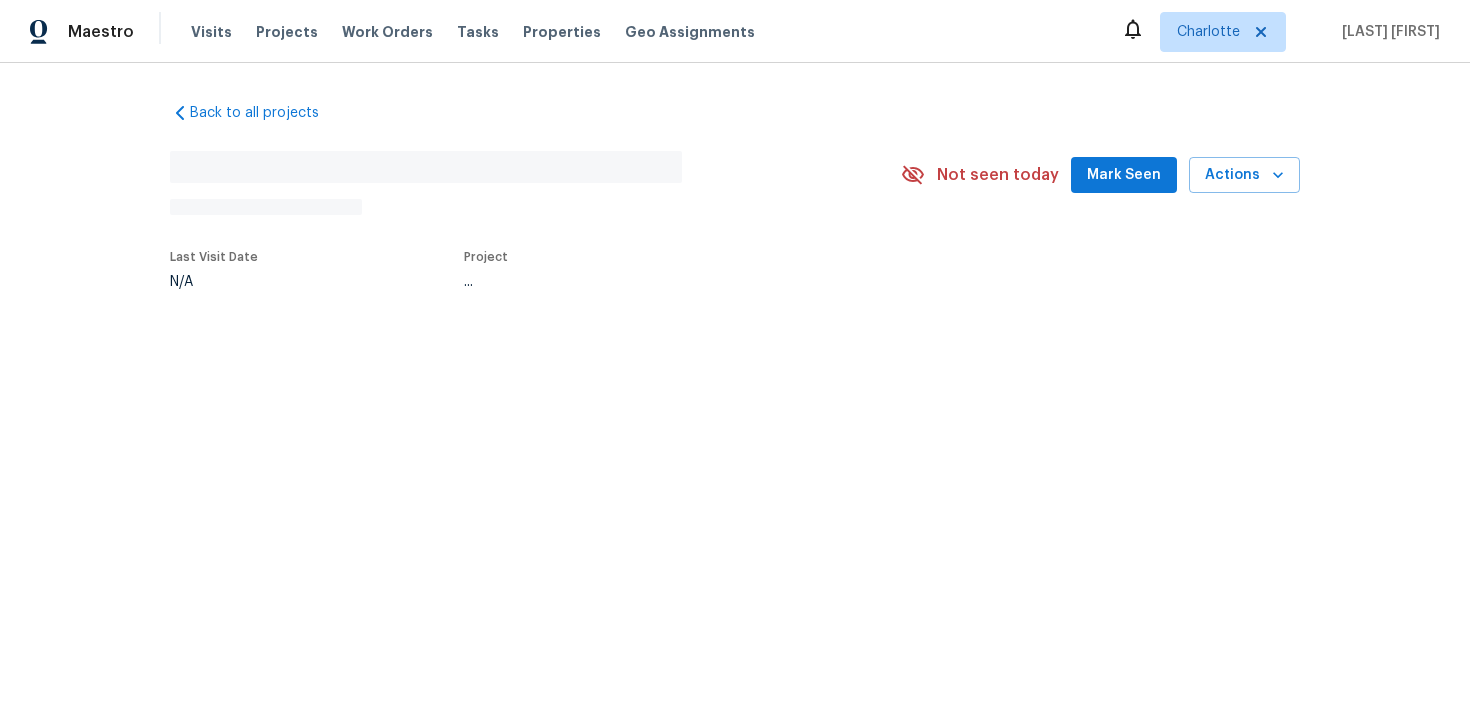scroll, scrollTop: 0, scrollLeft: 0, axis: both 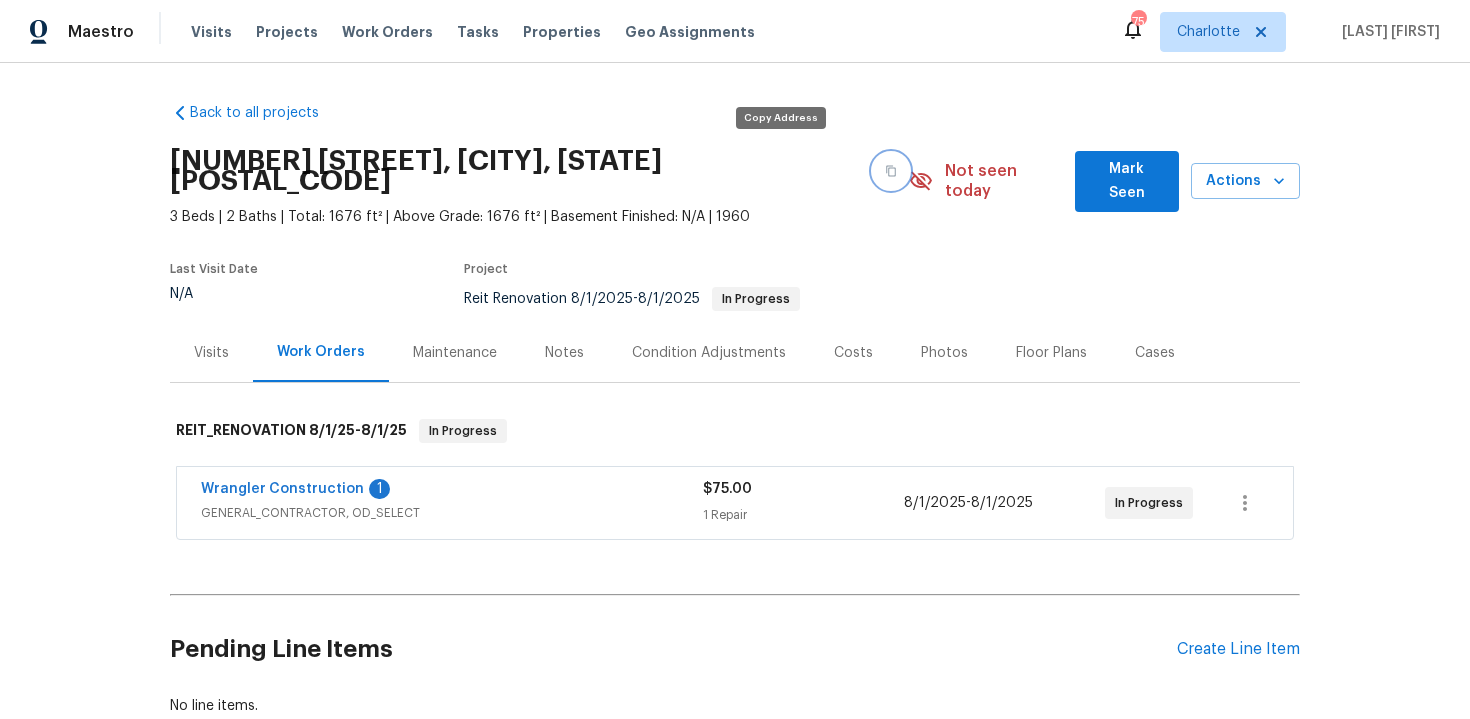 click 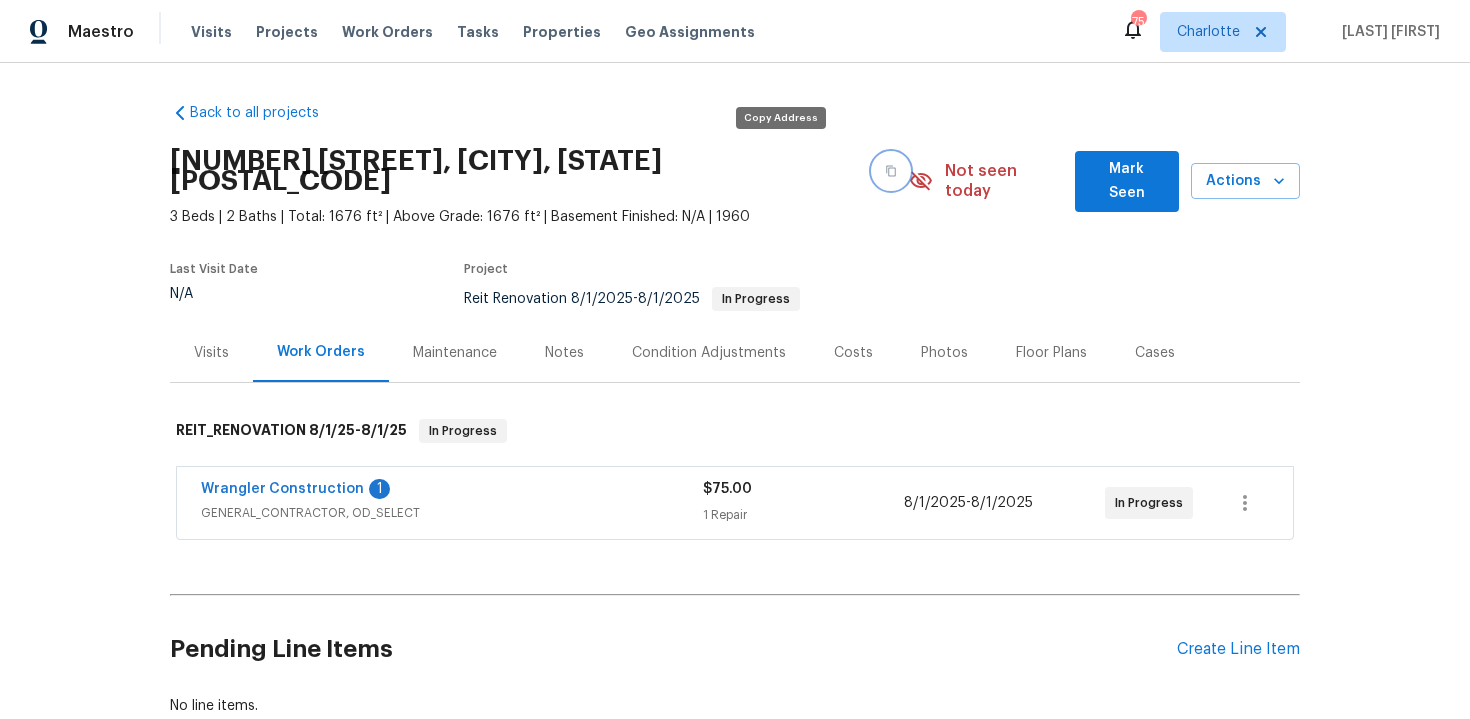 click at bounding box center (891, 171) 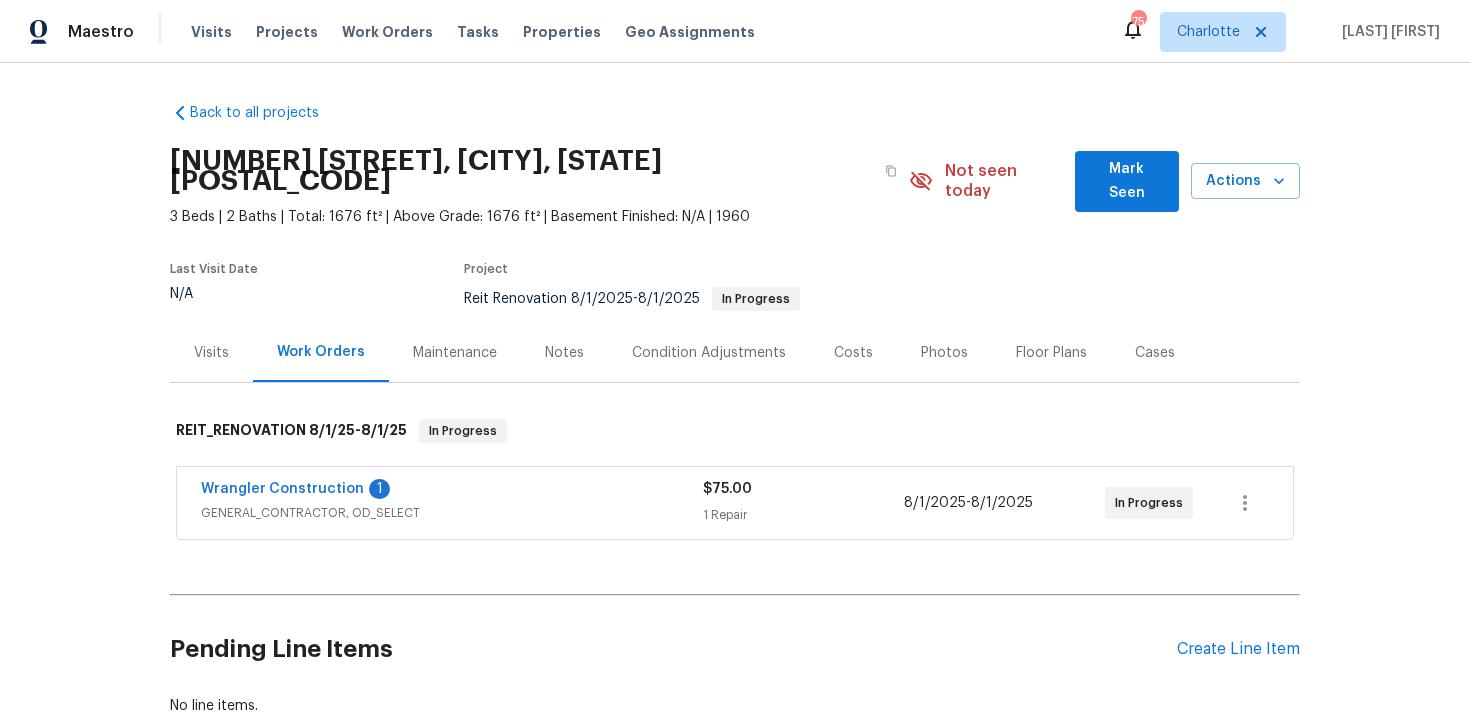 click on "Back to all projects 7070 SW 12th St, Pembroke Pines, FL 33023 3 Beds | 2 Baths | Total: 1676 ft² | Above Grade: 1676 ft² | Basement Finished: N/A | 1960 Not seen today Mark Seen Actions Last Visit Date N/A Project Reit Renovation   8/1/2025  -  8/1/2025 In Progress Visits Work Orders Maintenance Notes Condition Adjustments Costs Photos Floor Plans Cases REIT_RENOVATION   8/1/25  -  8/1/25 In Progress Wrangler Construction 1 GENERAL_CONTRACTOR, OD_SELECT $75.00 1 Repair 8/1/2025  -  8/1/2025 In Progress Pending Line Items Create Line Item No line items." at bounding box center (735, 391) 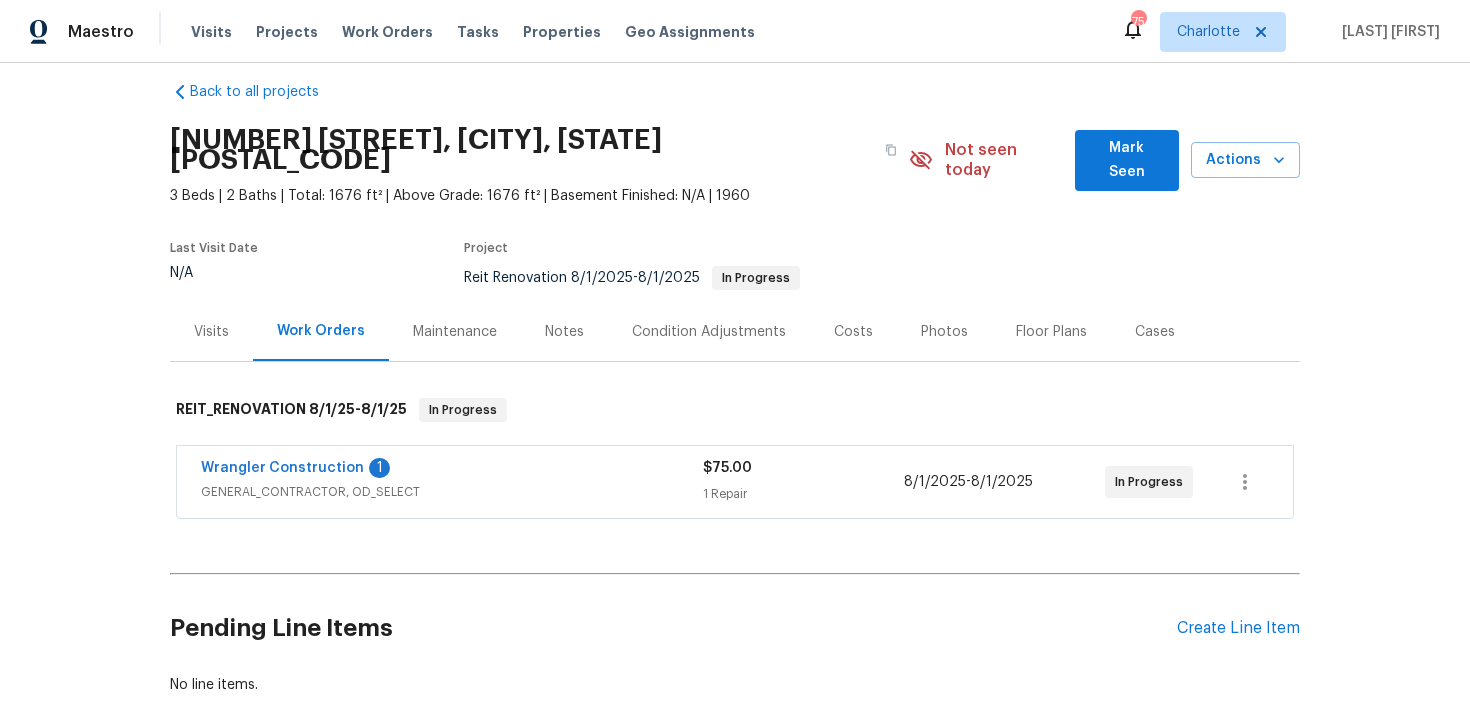 scroll, scrollTop: 0, scrollLeft: 0, axis: both 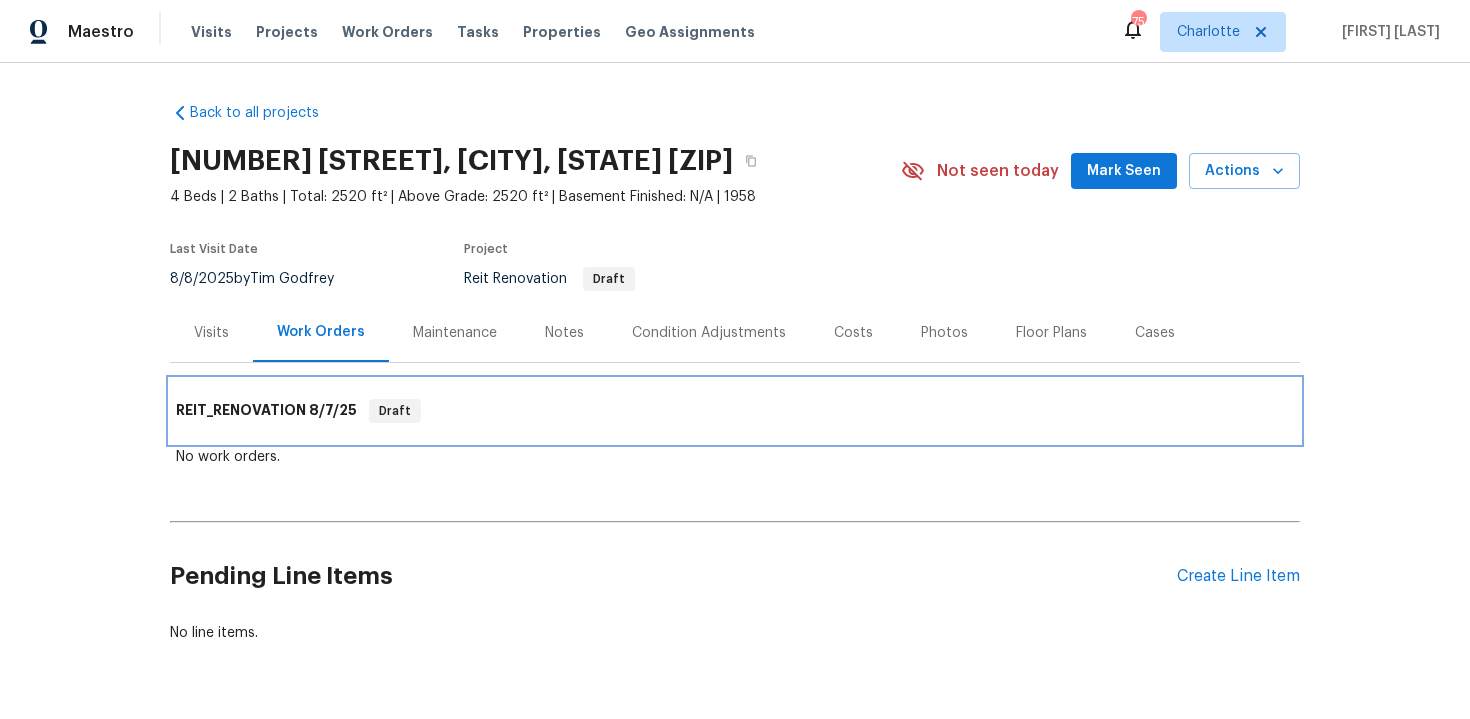 click on "REIT_RENOVATION   8/7/25 Draft" at bounding box center [735, 411] 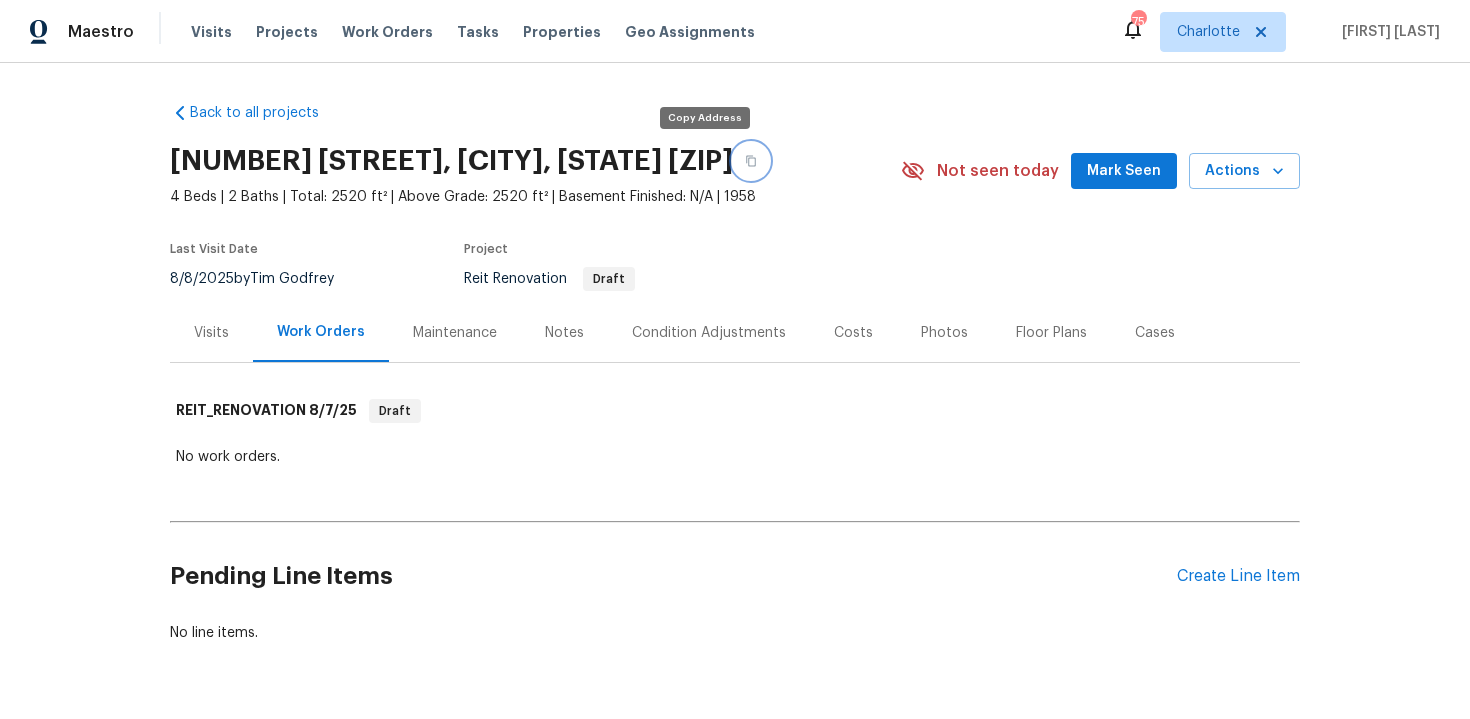 click 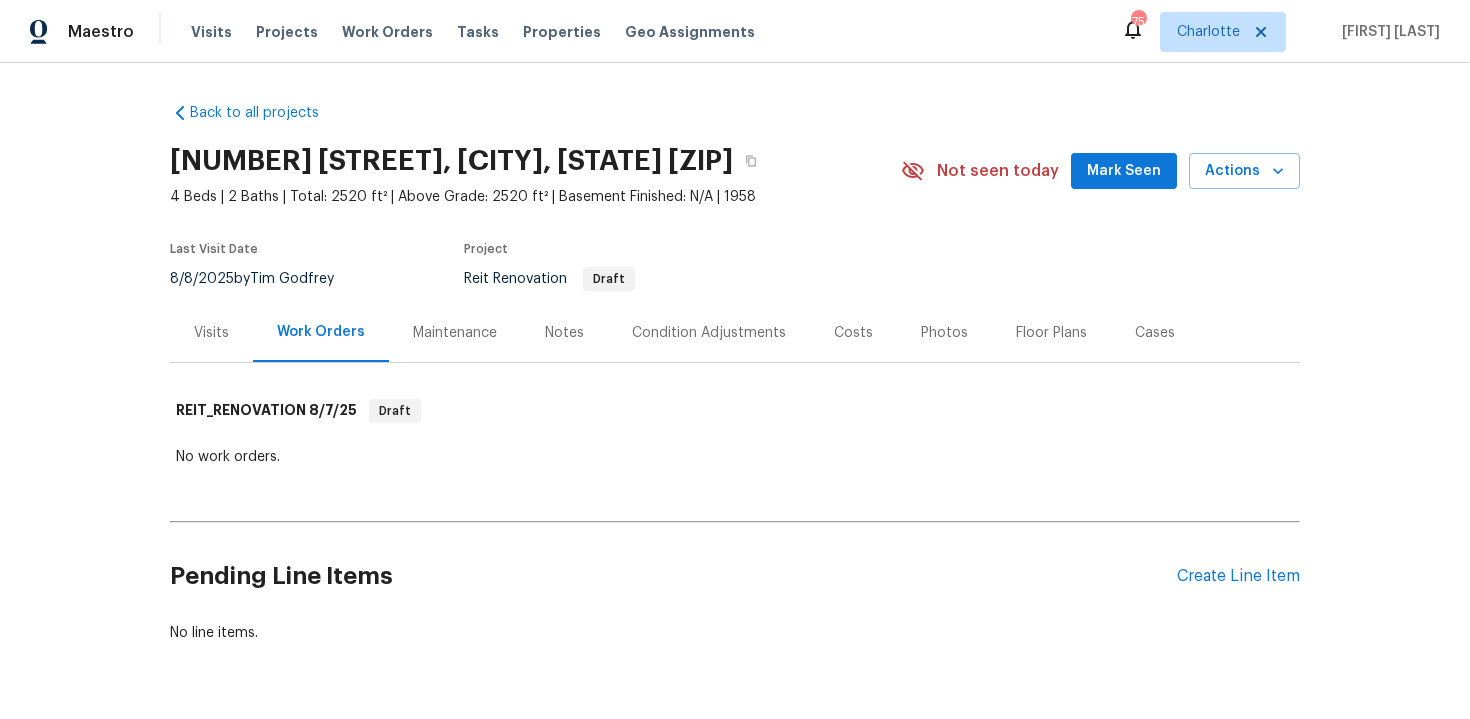 click on "Back to all projects [NUMBER] [STREET], [CITY], [STATE] [ZIP] 4 Beds | 2 Baths | Total: 2520 ft² | Above Grade: 2520 ft² | Basement Finished: N/A | 1958 Not seen today Mark Seen Actions Last Visit Date 8/8/2025 by [FIRST] [LAST] Project Reit Renovation Draft Visits Work Orders Maintenance Notes Condition Adjustments Costs Photos Floor Plans Cases REIT_RENOVATION 8/7/25 Draft No work orders. Pending Line Items Create Line Item No line items." at bounding box center (735, 391) 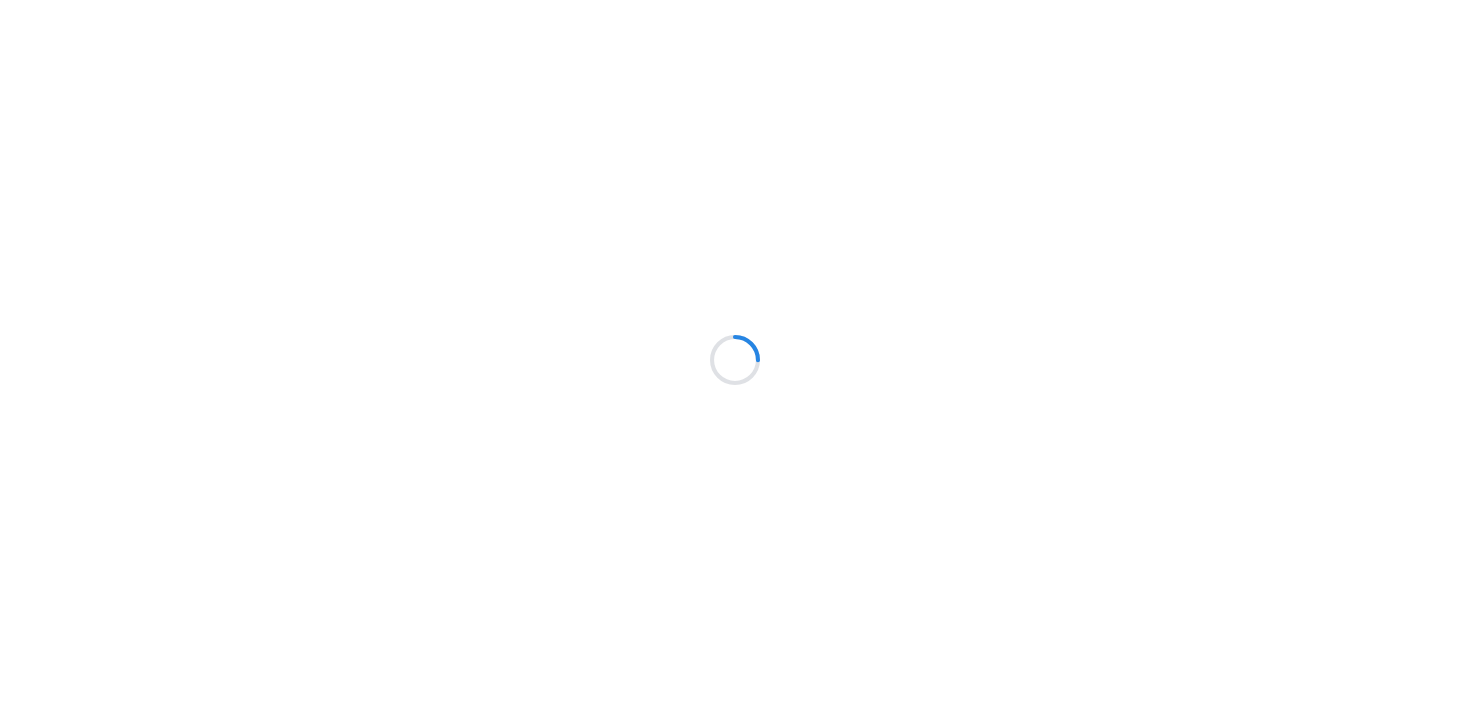 scroll, scrollTop: 0, scrollLeft: 0, axis: both 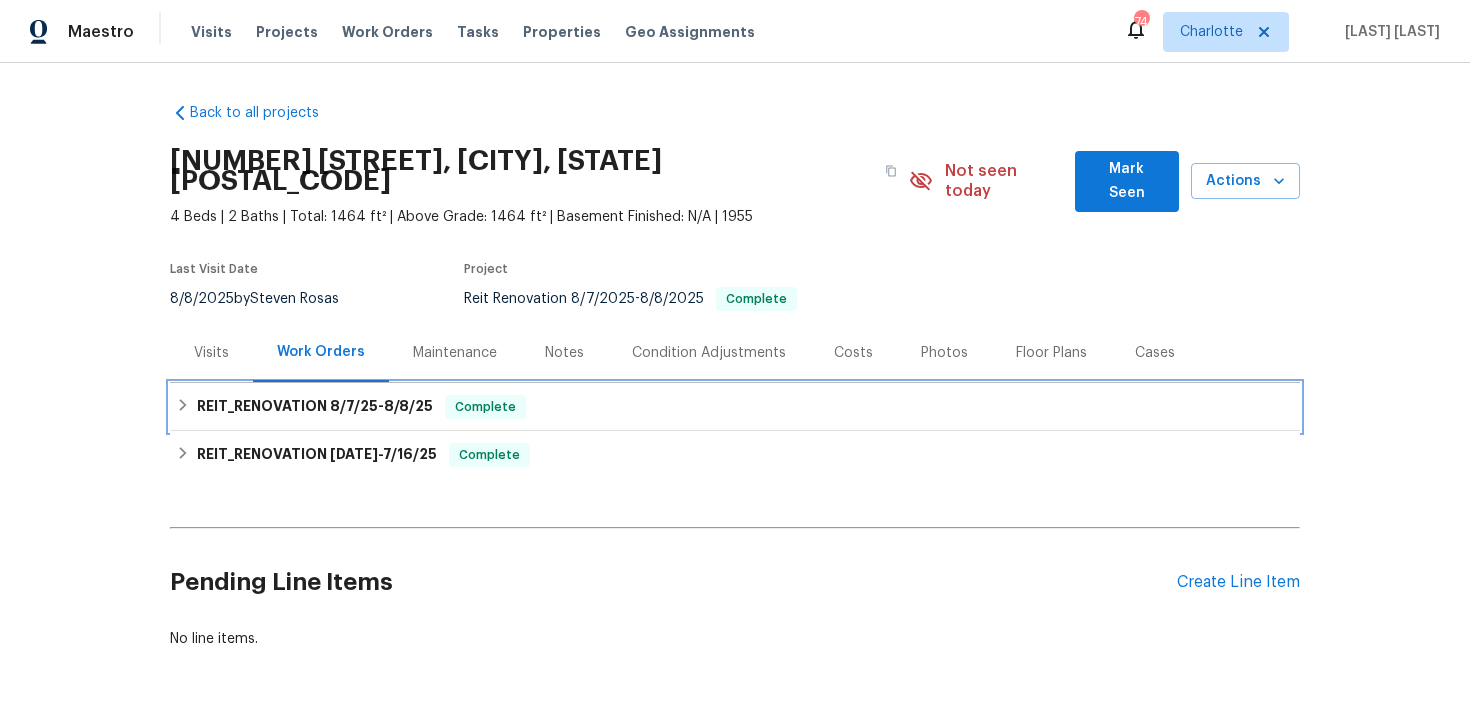 click on "[BRAND] [DATE] - [DATE] Complete" at bounding box center [735, 407] 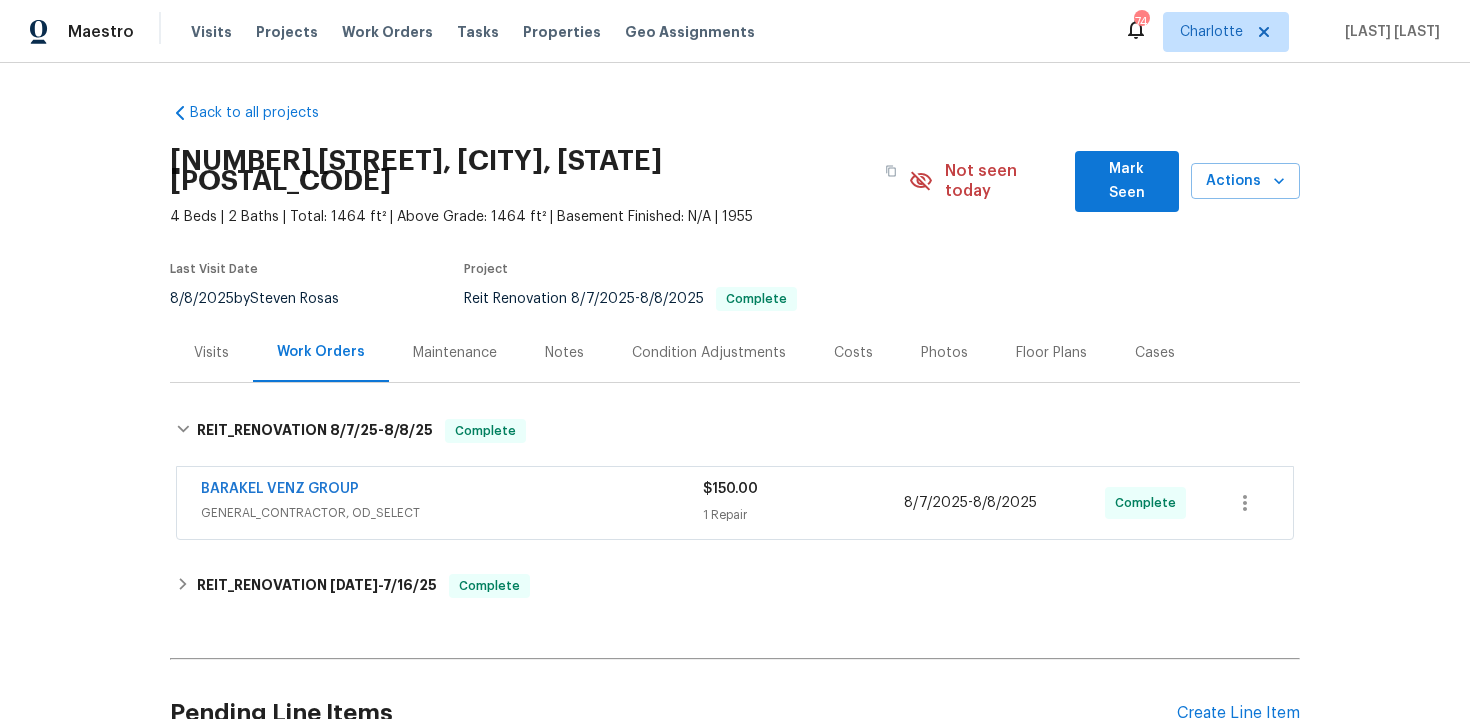 click on "GENERAL_CONTRACTOR, OD_SELECT" at bounding box center (452, 513) 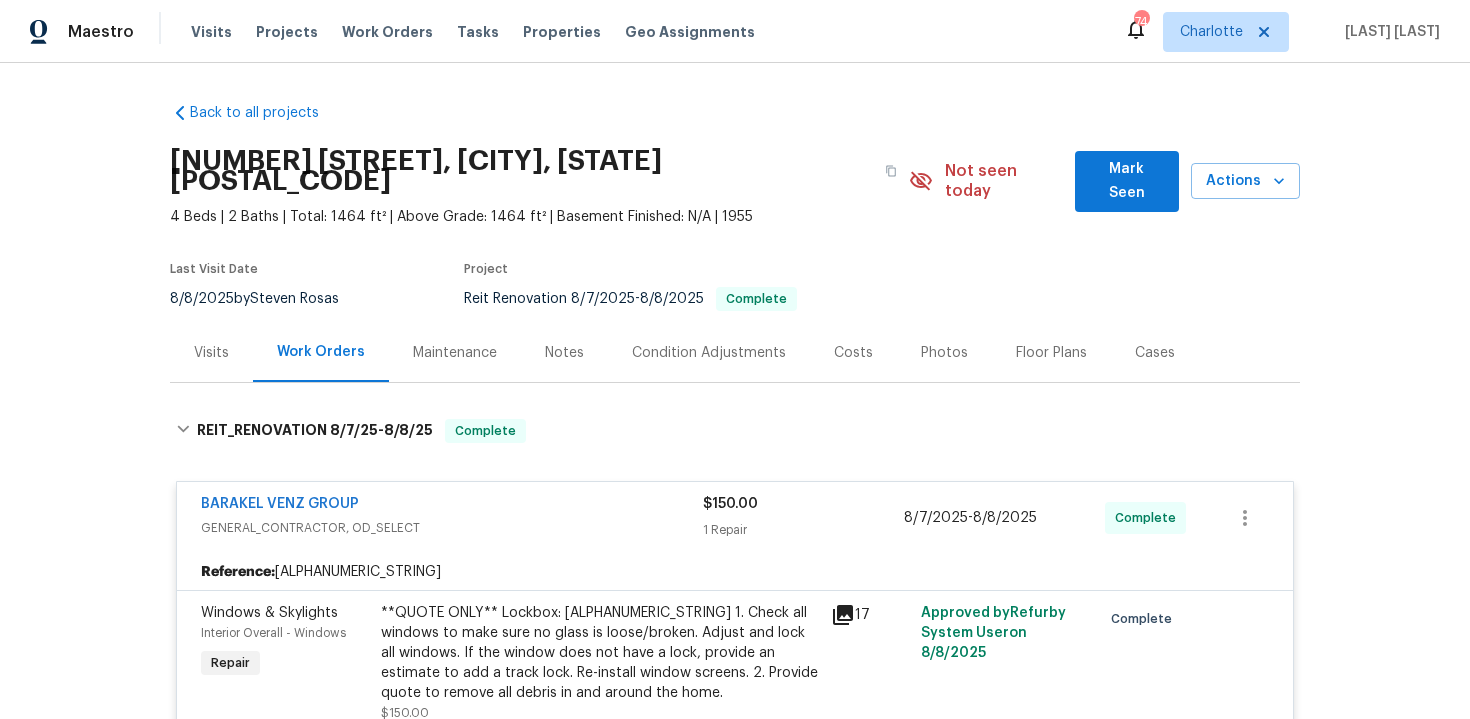 click on "BARAKEL VENZ GROUP" at bounding box center (452, 506) 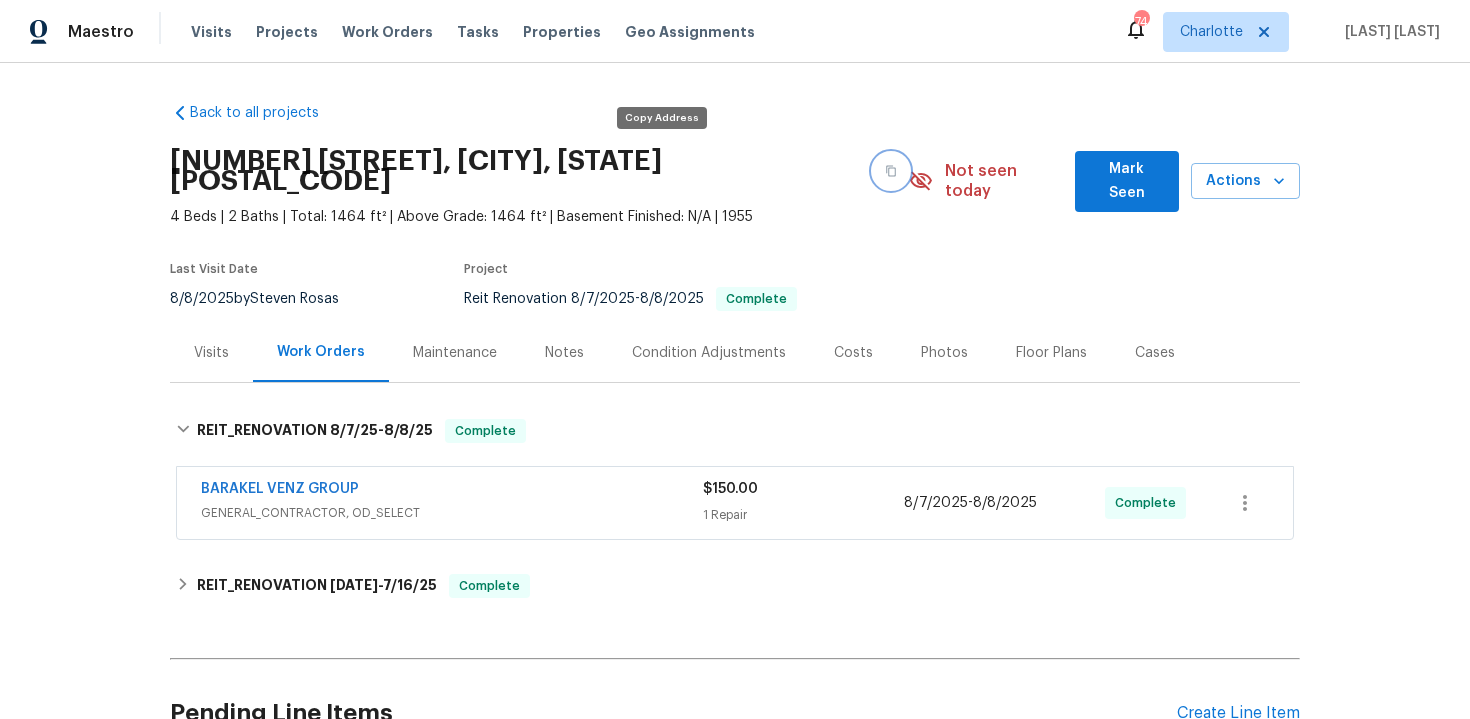 click 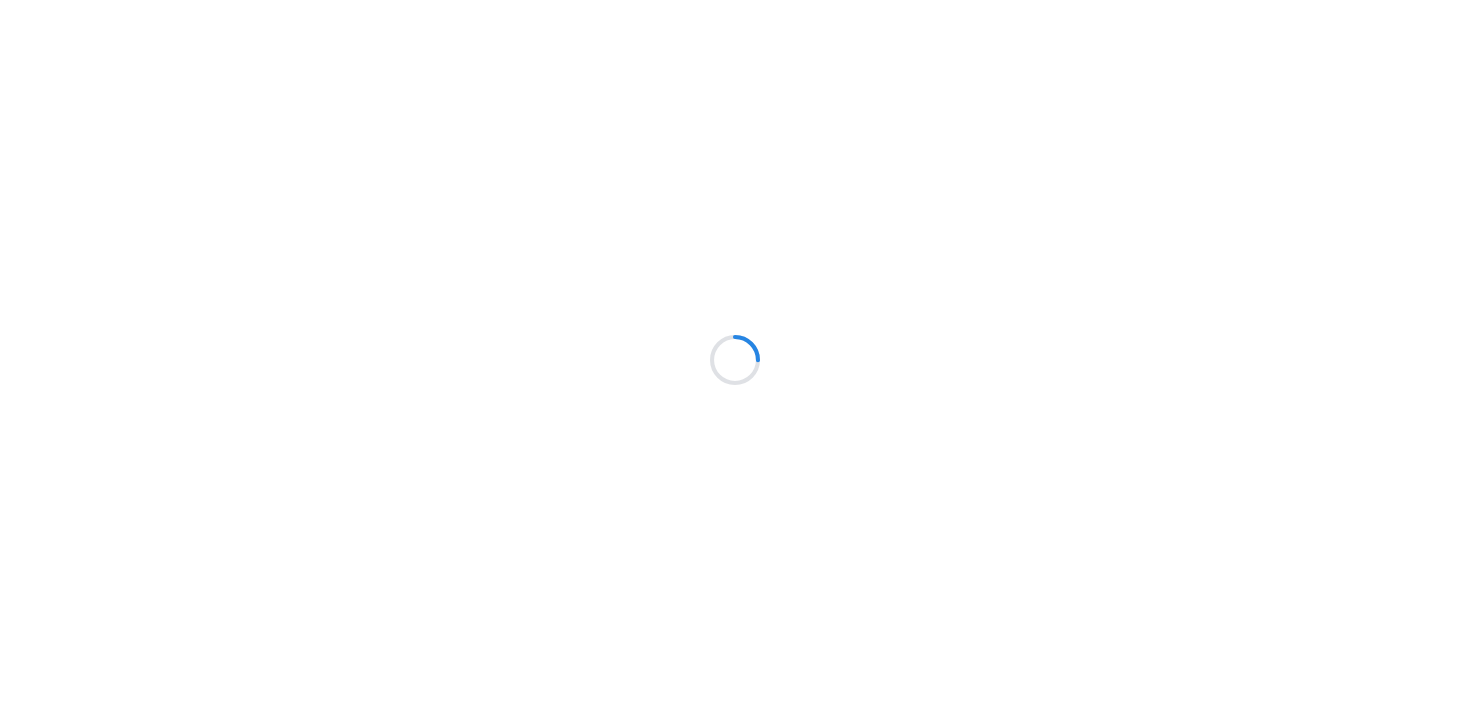 scroll, scrollTop: 0, scrollLeft: 0, axis: both 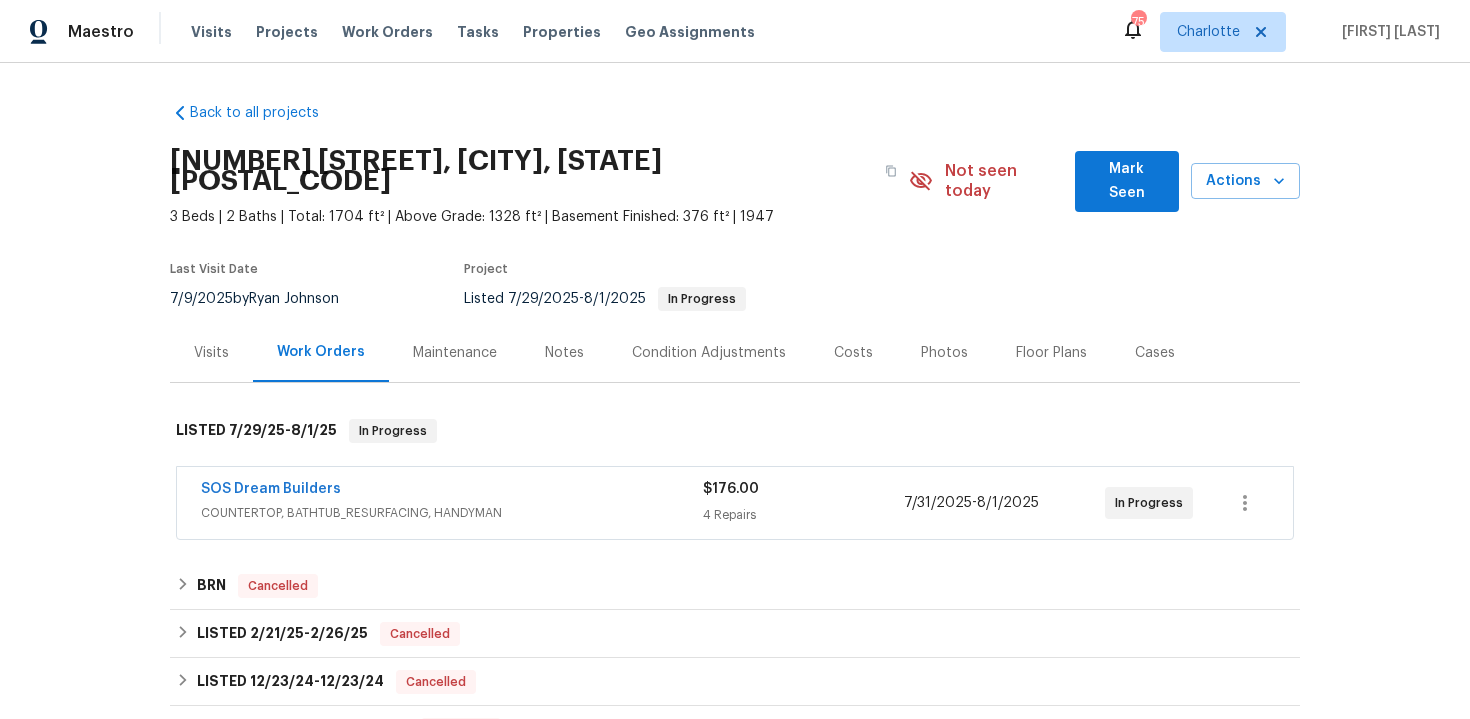 click on "COUNTERTOP, BATHTUB_RESURFACING, HANDYMAN" at bounding box center (452, 513) 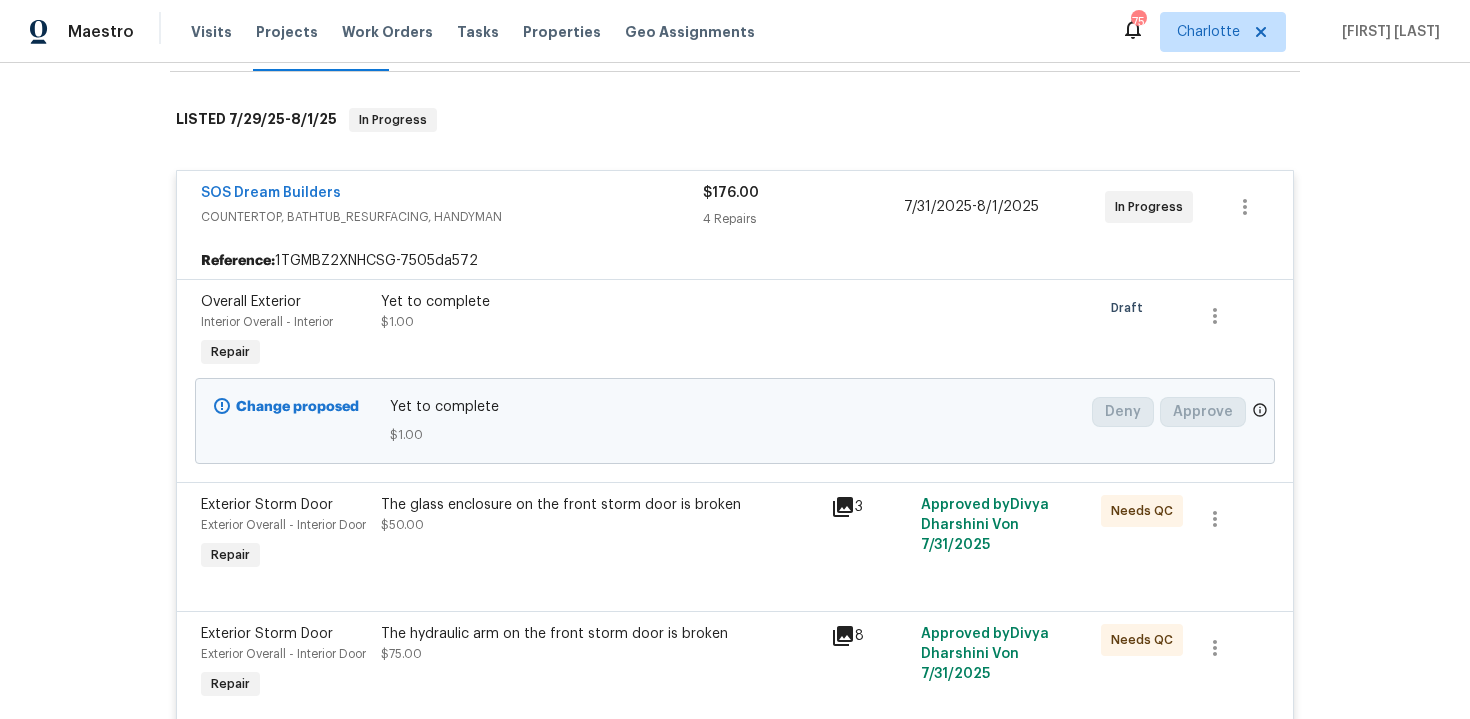 scroll, scrollTop: 216, scrollLeft: 0, axis: vertical 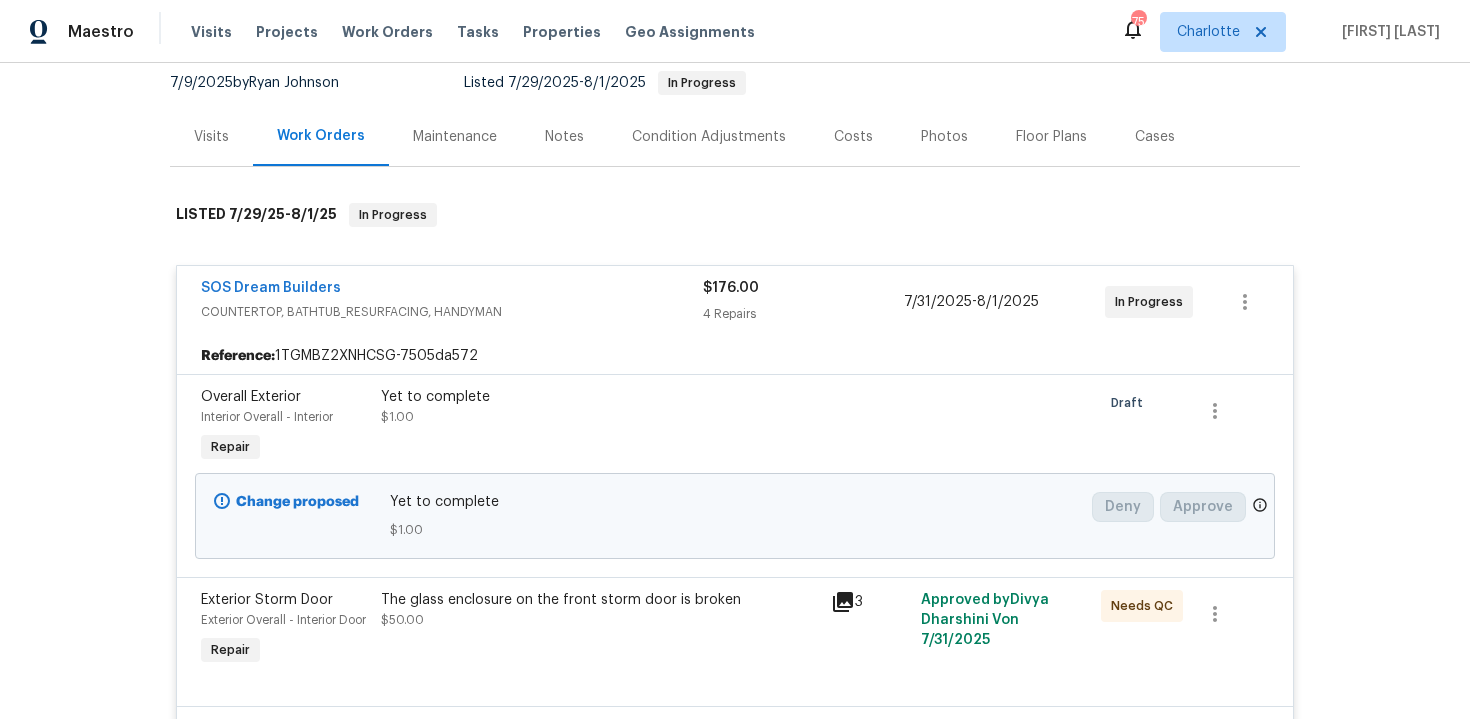 click on "COUNTERTOP, BATHTUB_RESURFACING, HANDYMAN" at bounding box center [452, 312] 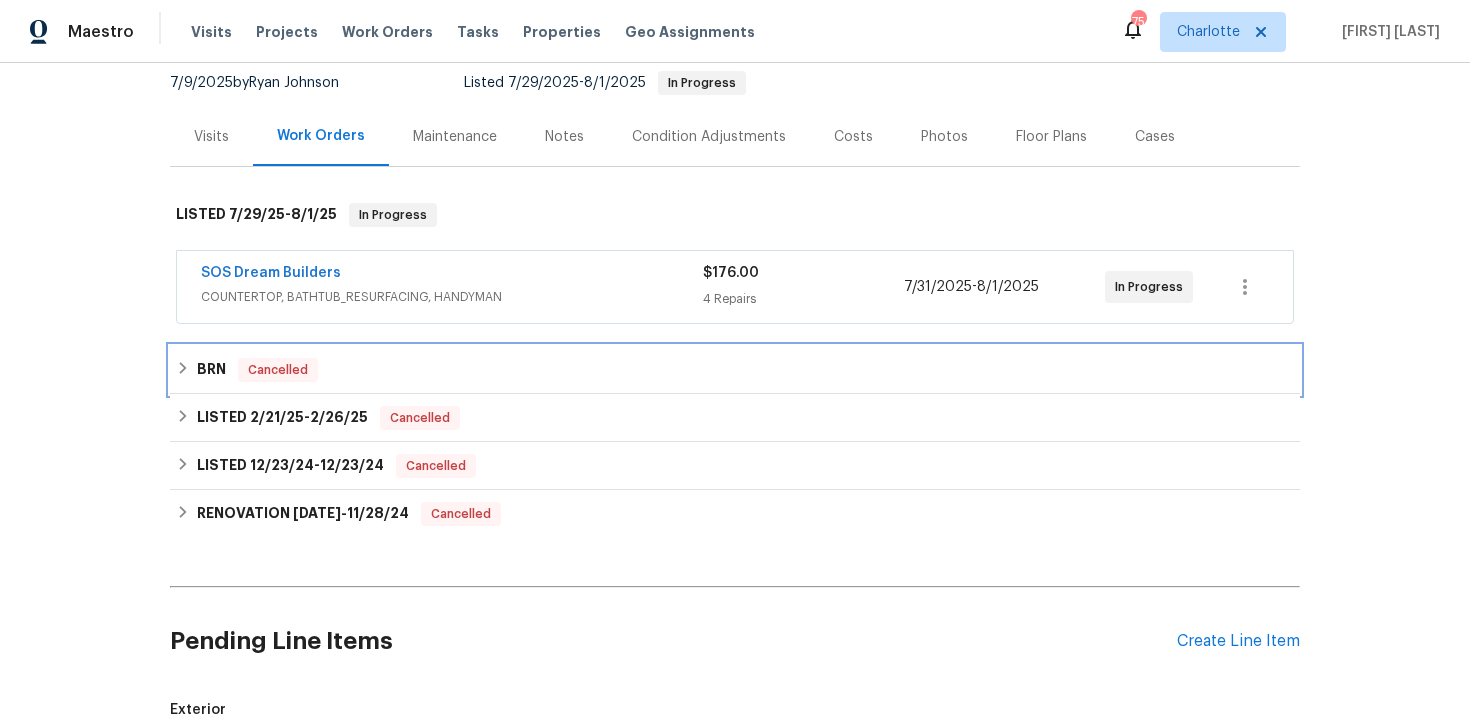 click on "BRN   Cancelled" at bounding box center (735, 370) 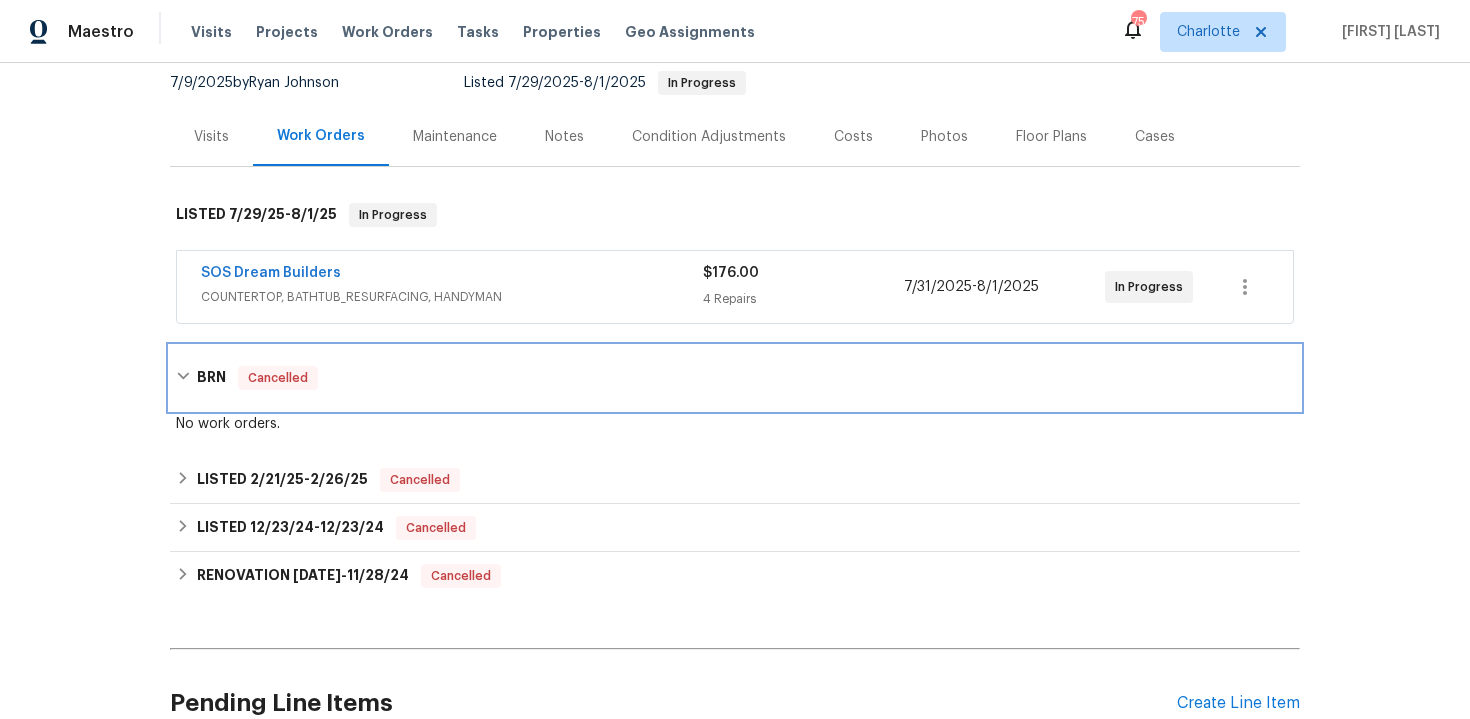 click on "BRN   Cancelled" at bounding box center (735, 378) 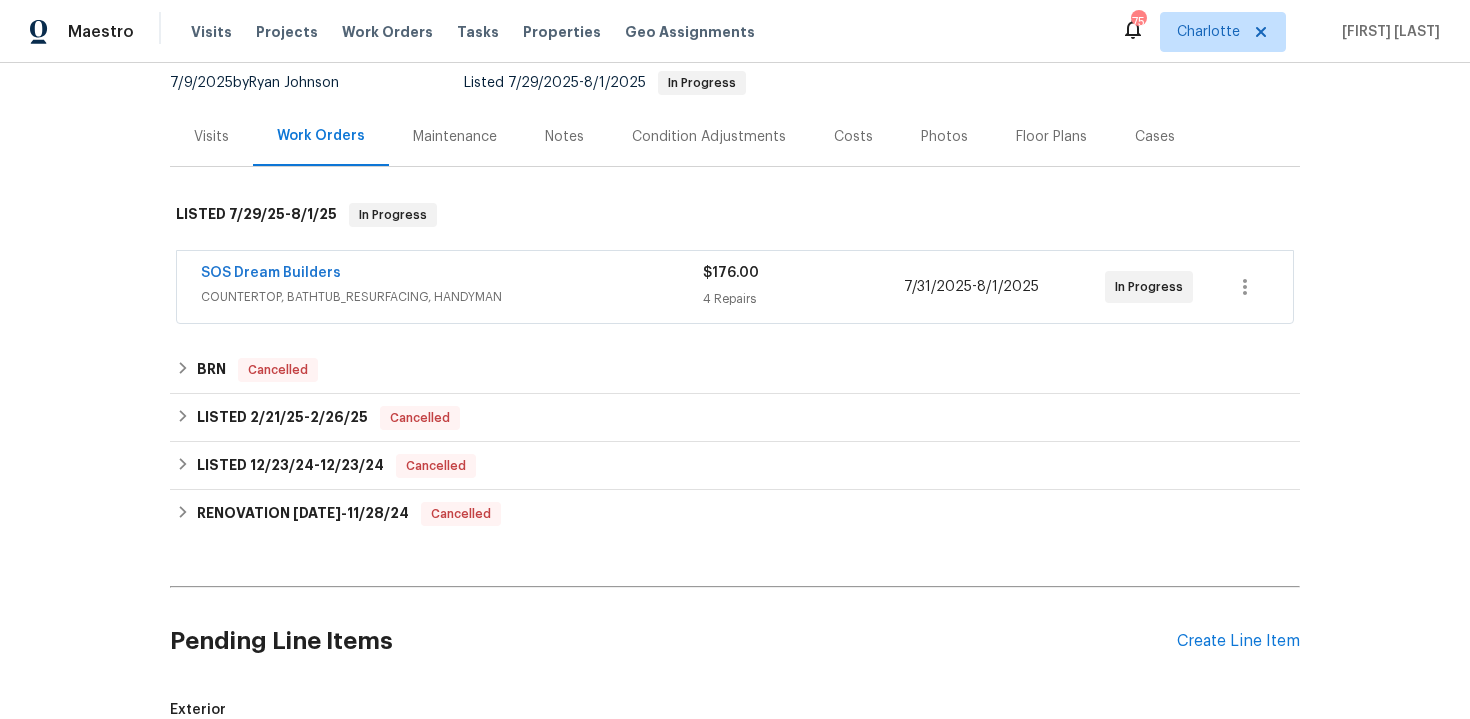 click on "COUNTERTOP, BATHTUB_RESURFACING, HANDYMAN" at bounding box center [452, 297] 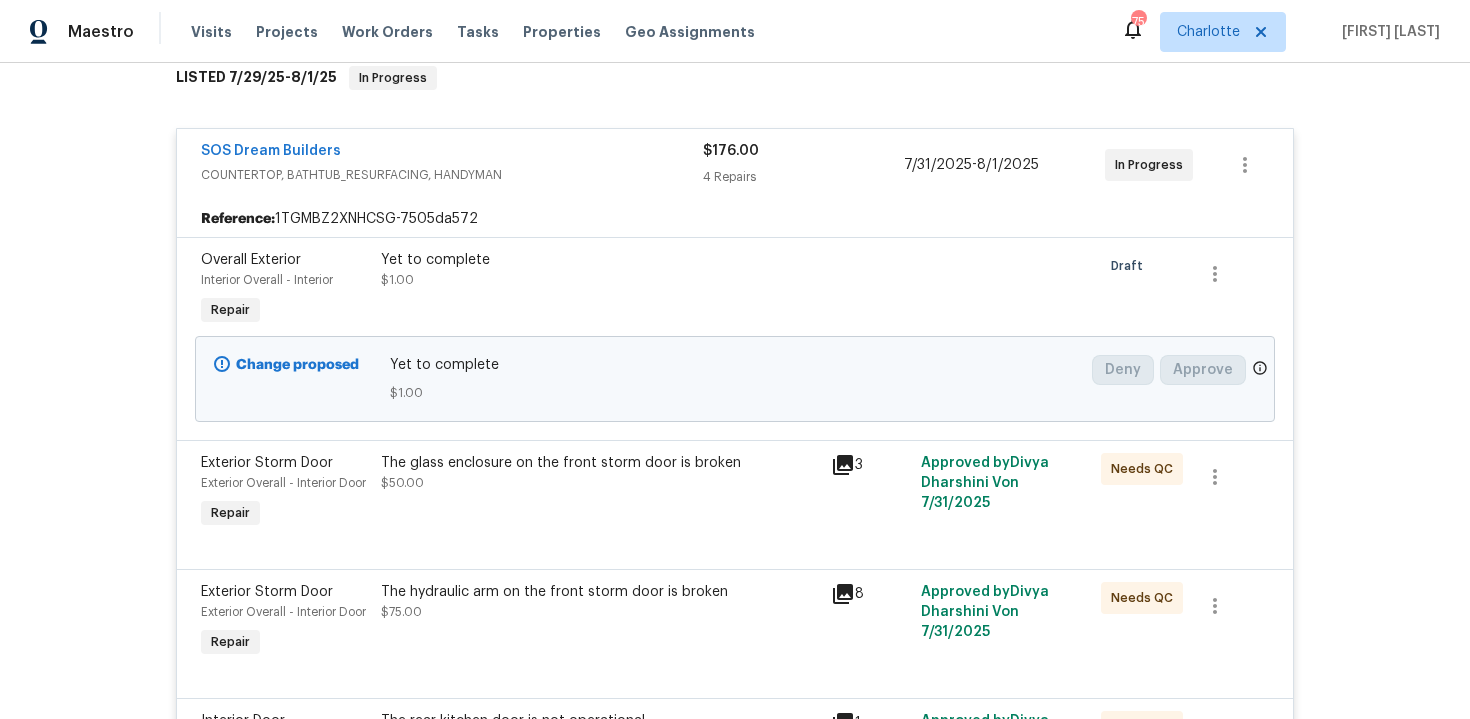 scroll, scrollTop: 377, scrollLeft: 0, axis: vertical 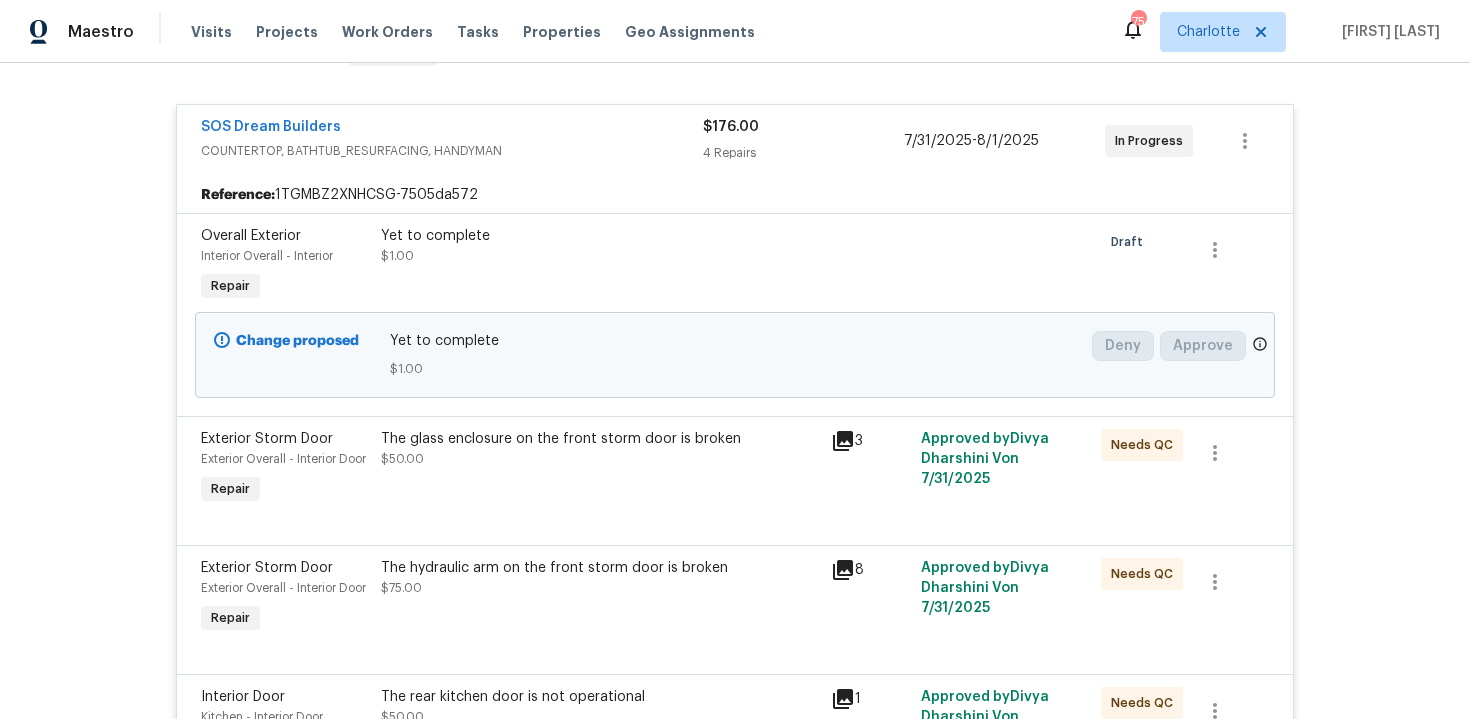 click on "Yet to complete $1.00" at bounding box center (600, 246) 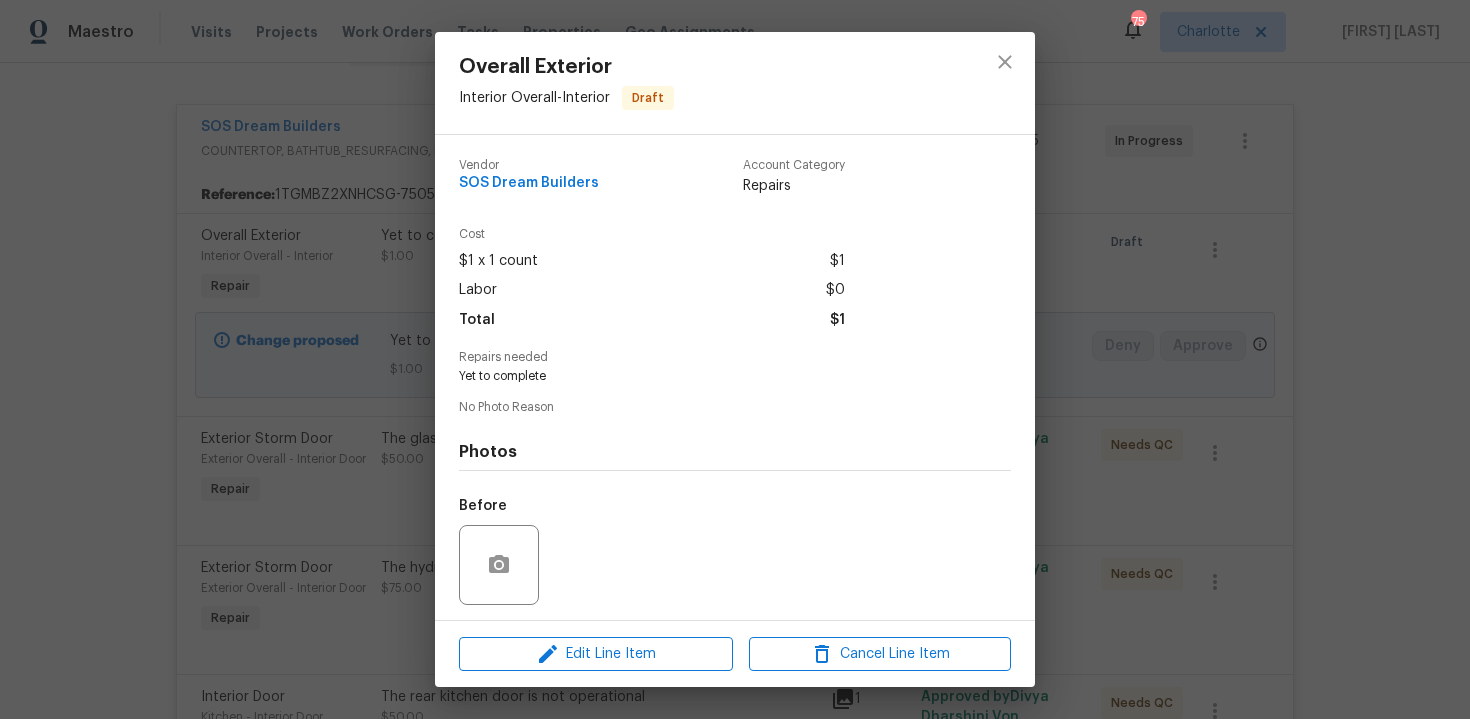 click on "Overall Exterior Interior Overall  -  Interior Draft Vendor SOS Dream Builders Account Category Repairs Cost $1 x 1 count $1 Labor $0 Total $1 Repairs needed Yet to complete No Photo Reason   Photos Before After  Edit Line Item  Cancel Line Item" at bounding box center (735, 359) 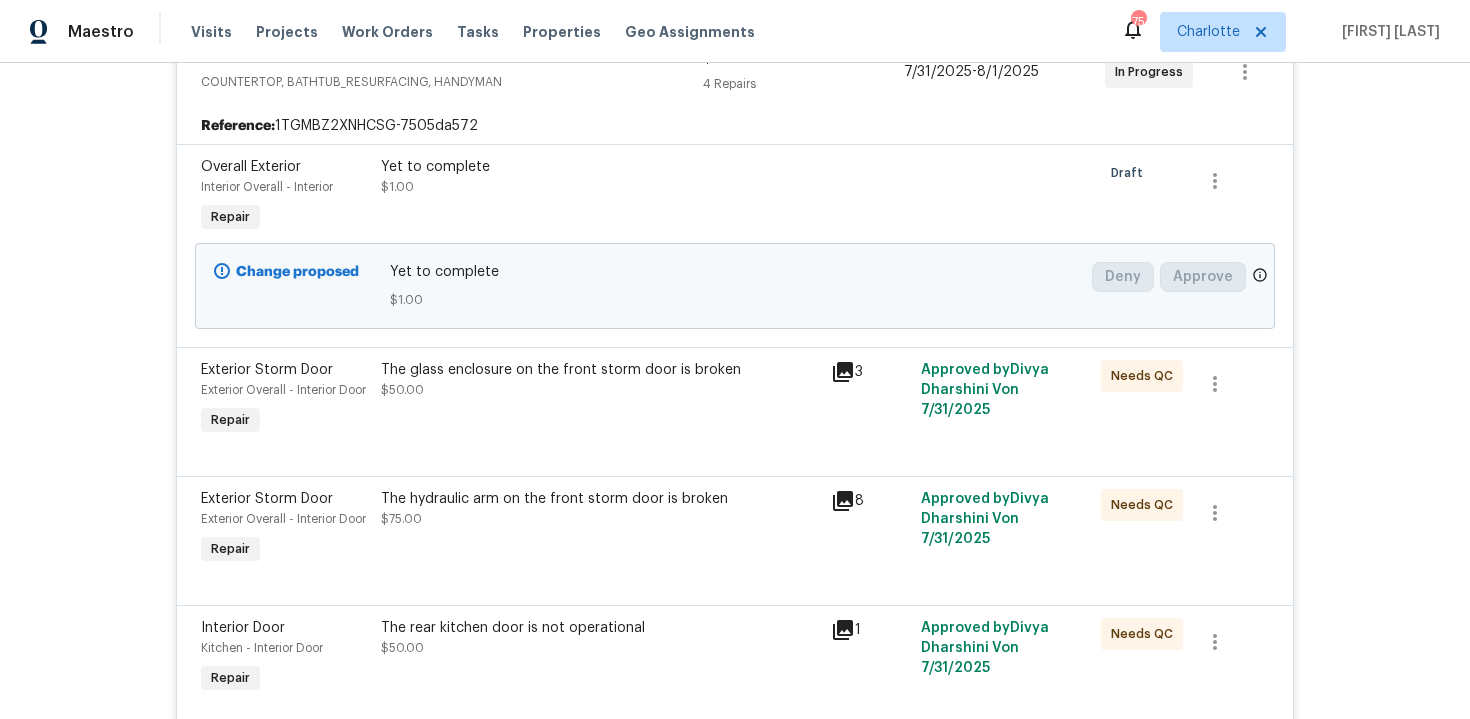 scroll, scrollTop: 538, scrollLeft: 0, axis: vertical 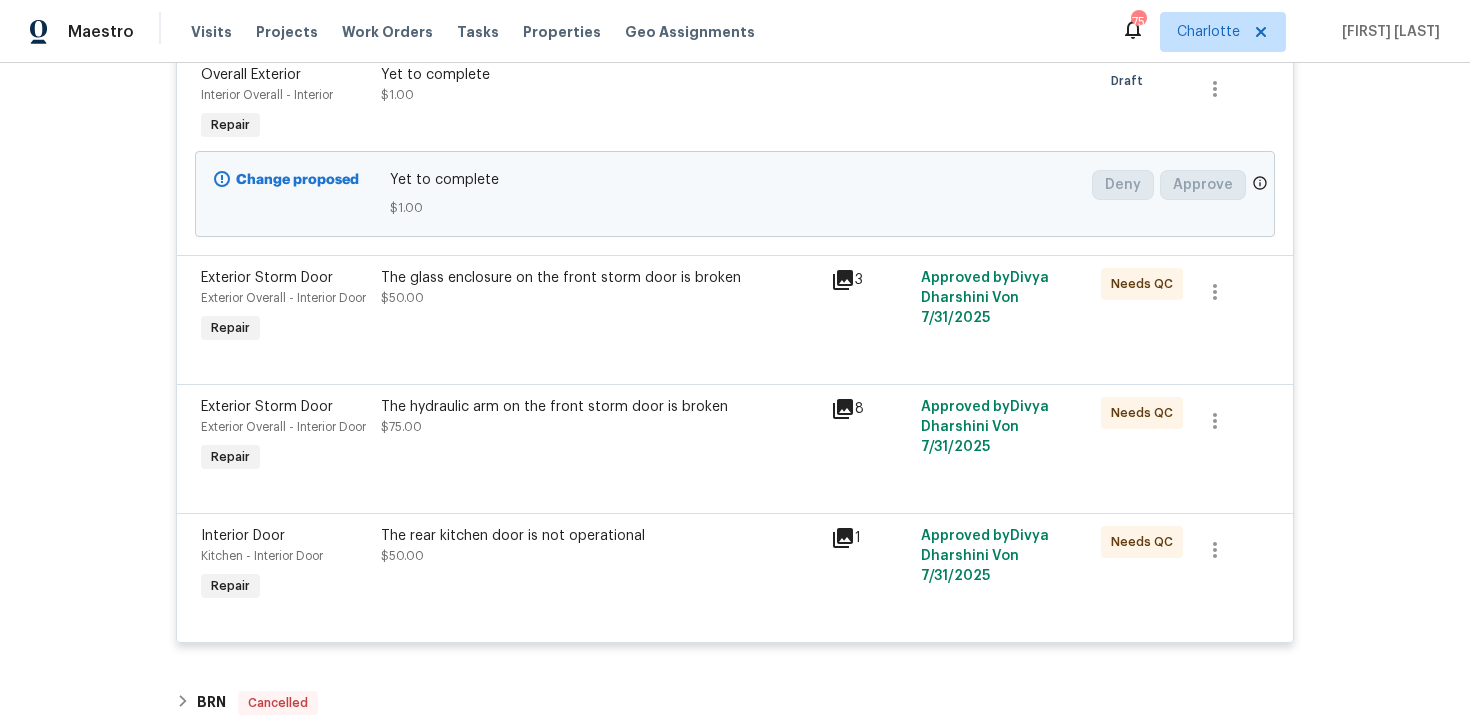 click 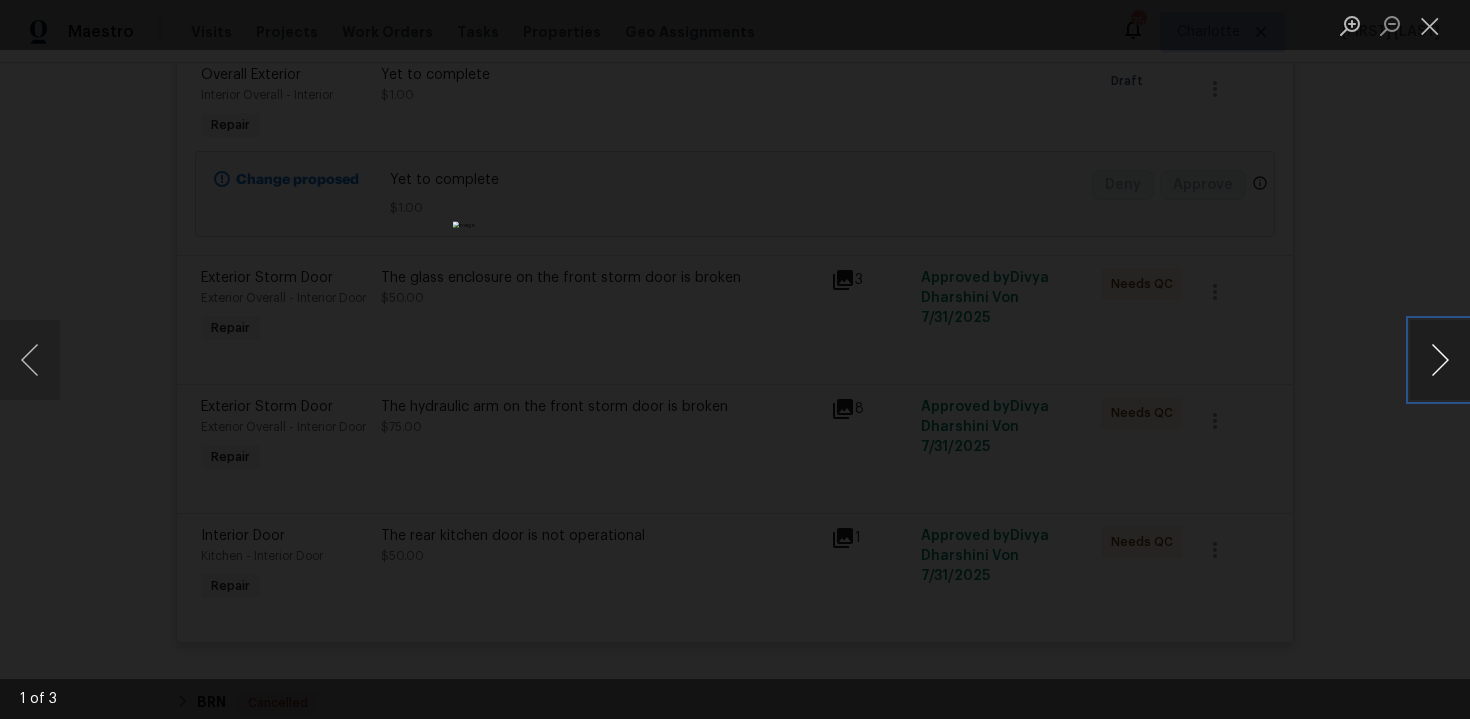 click at bounding box center (1440, 360) 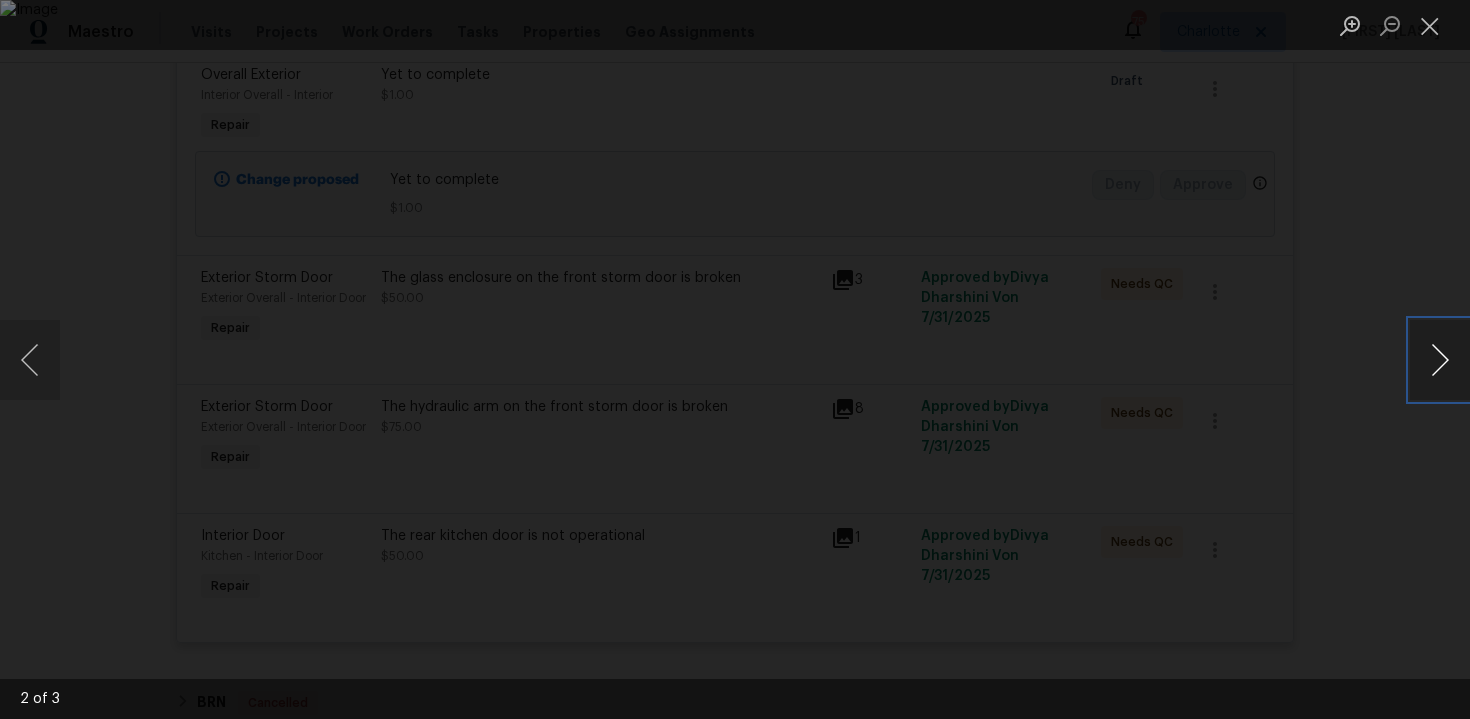 click at bounding box center [1440, 360] 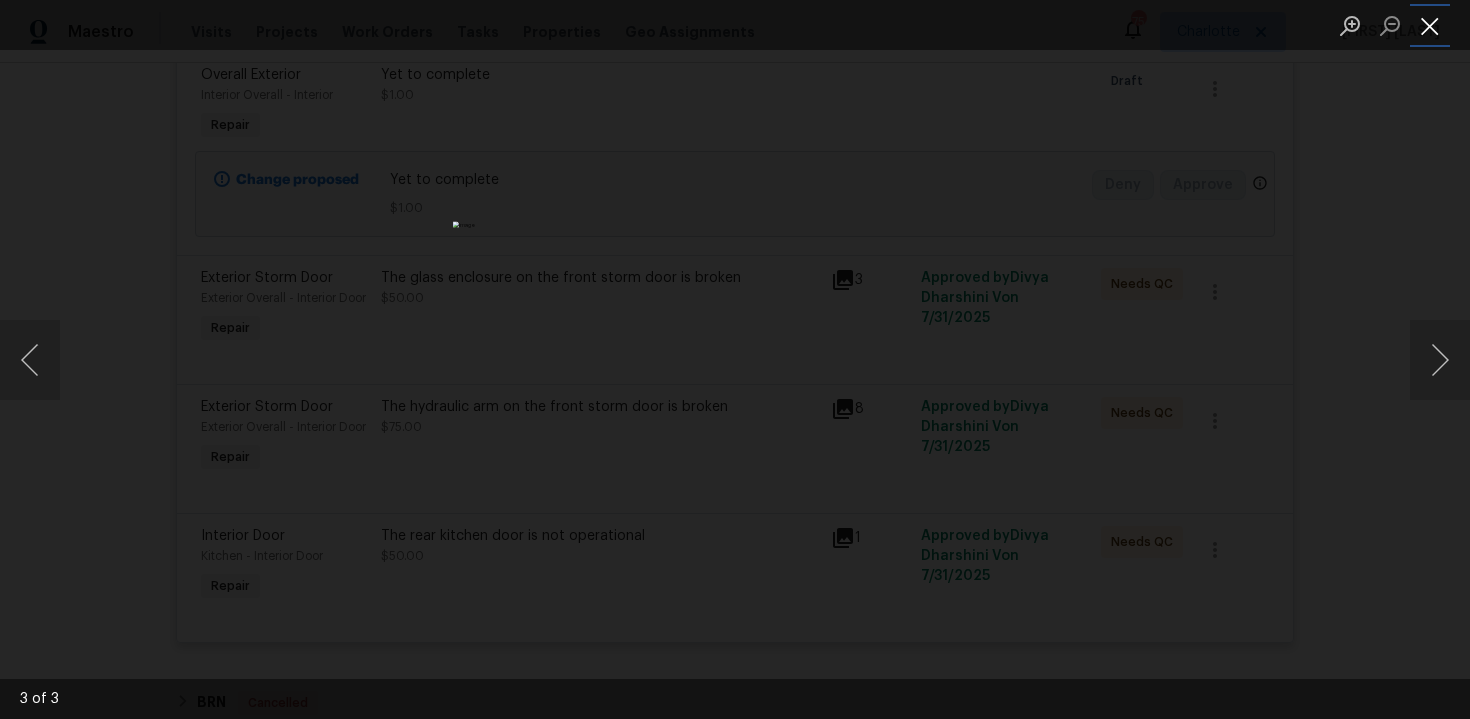click at bounding box center [1430, 25] 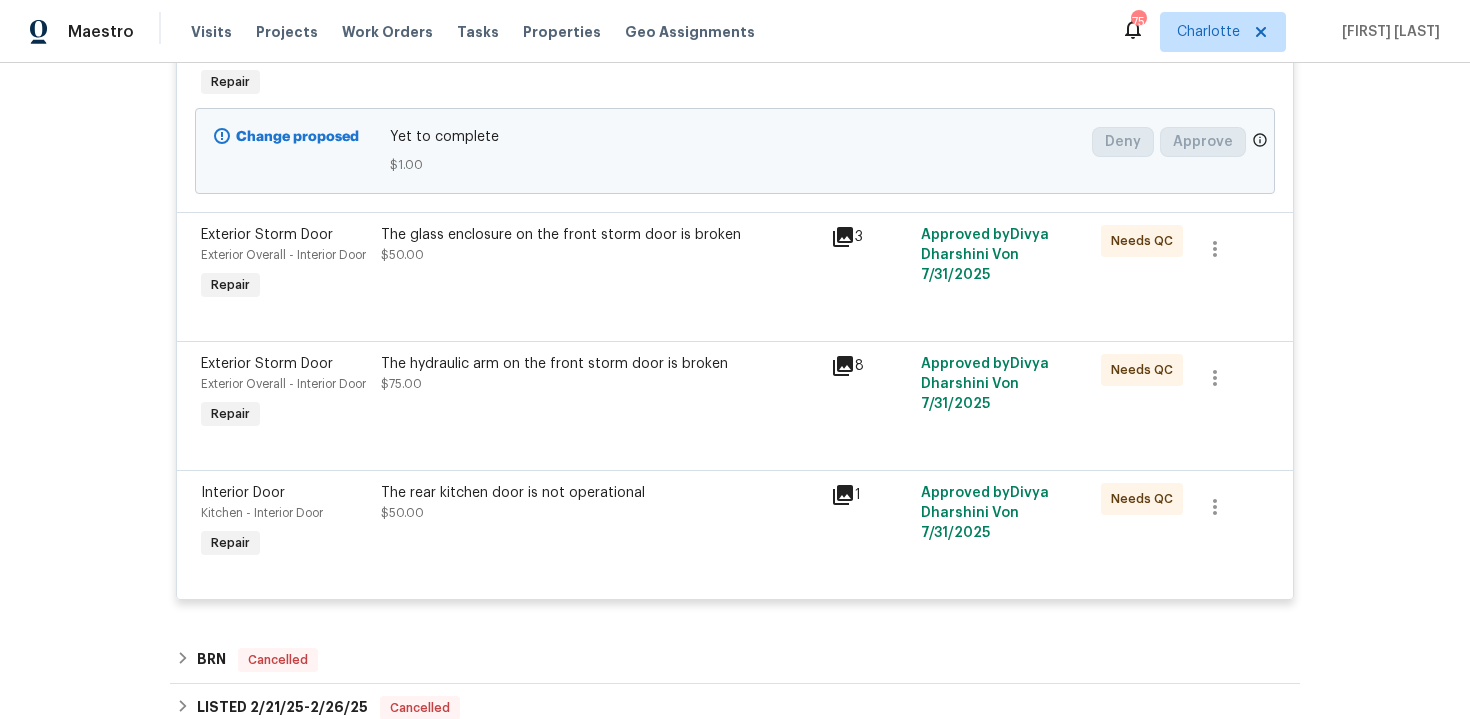 scroll, scrollTop: 582, scrollLeft: 0, axis: vertical 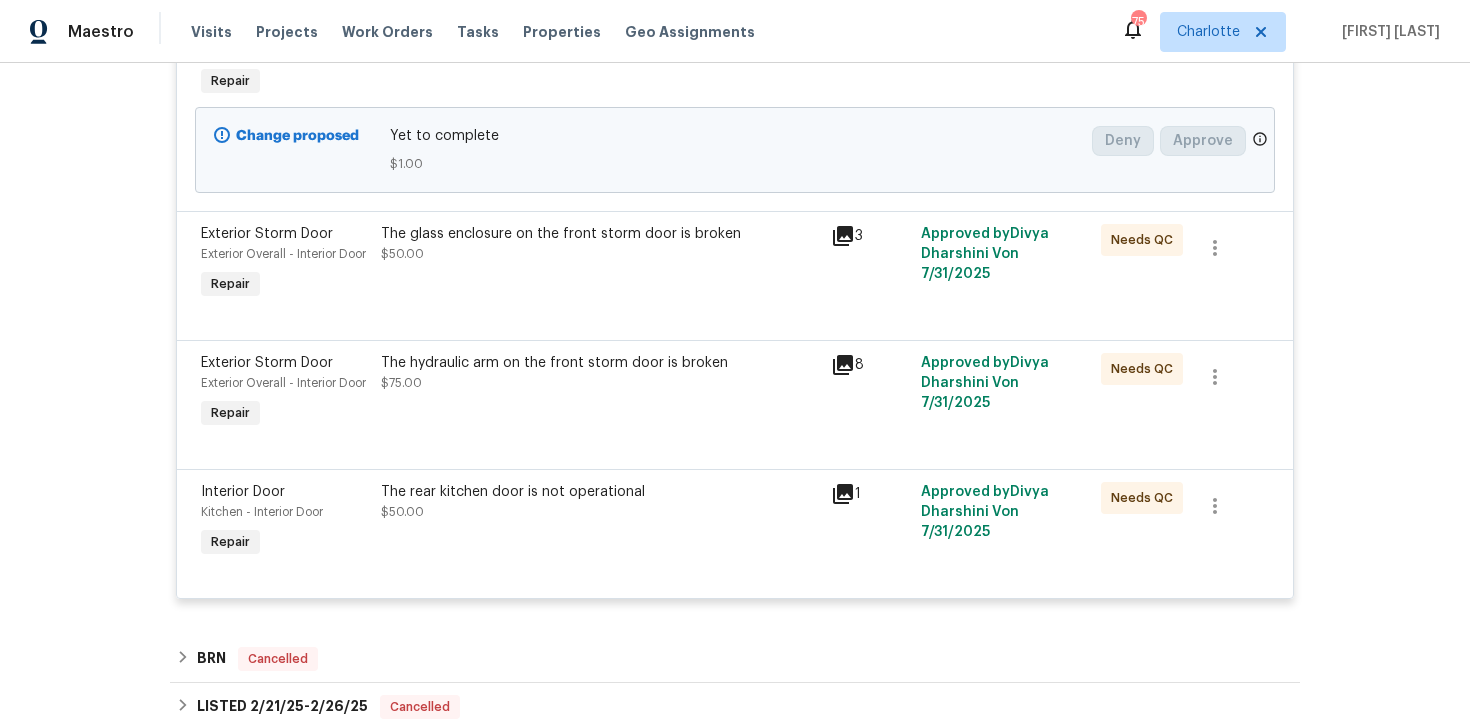 click 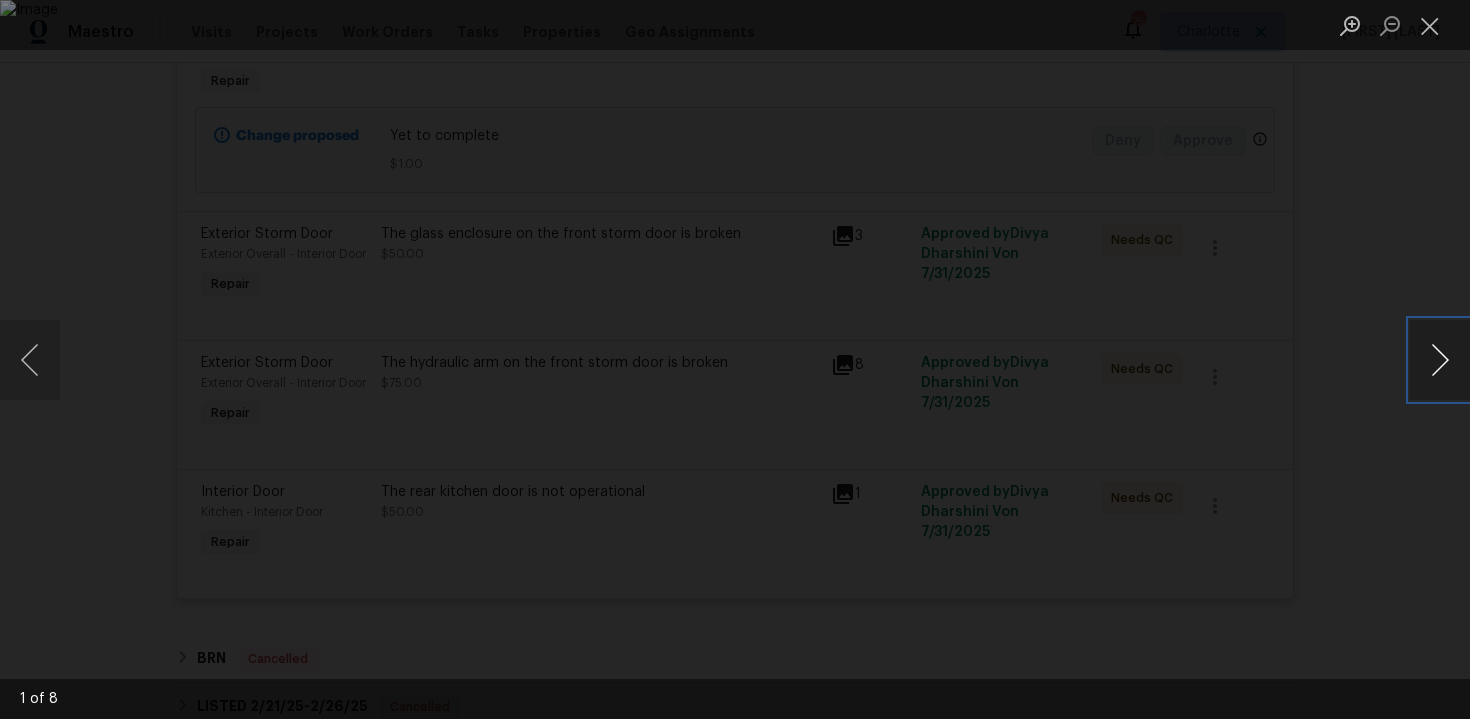 click at bounding box center (1440, 360) 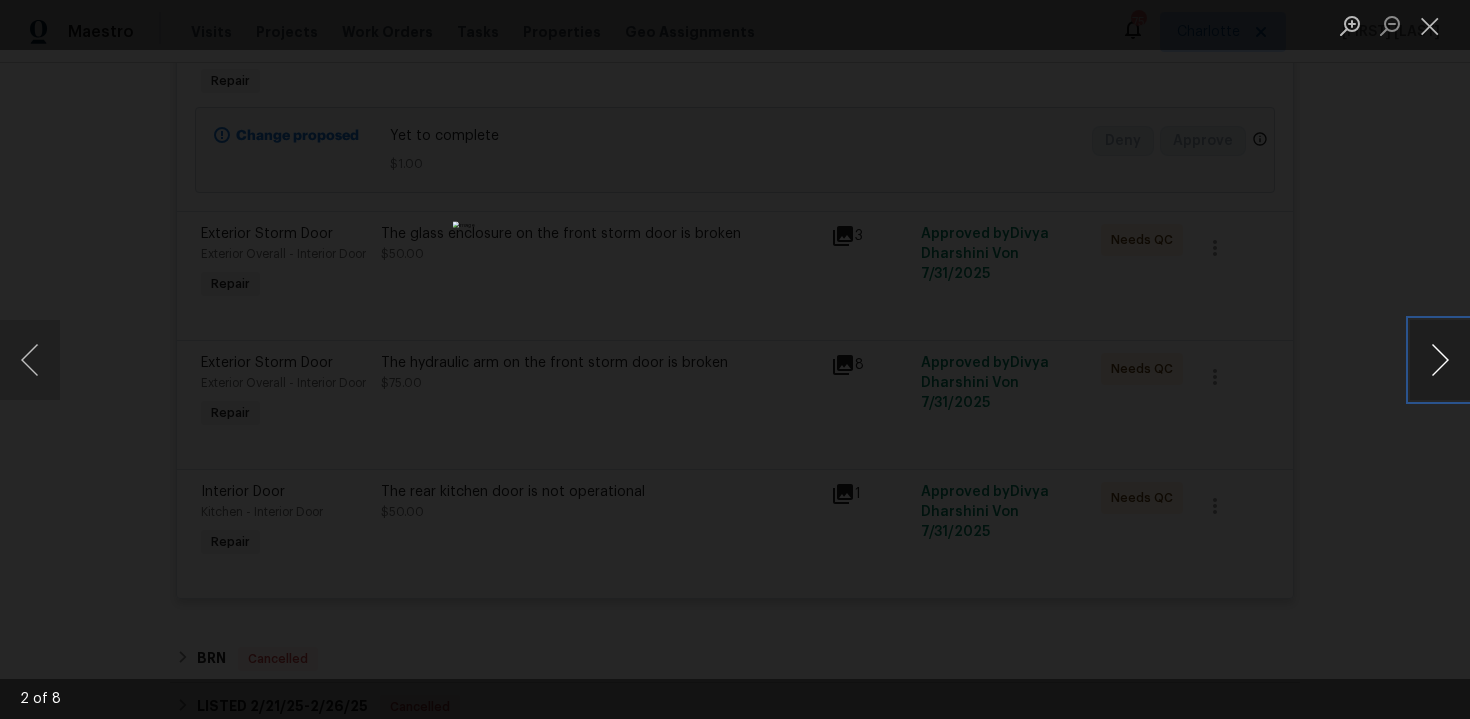 click at bounding box center (1440, 360) 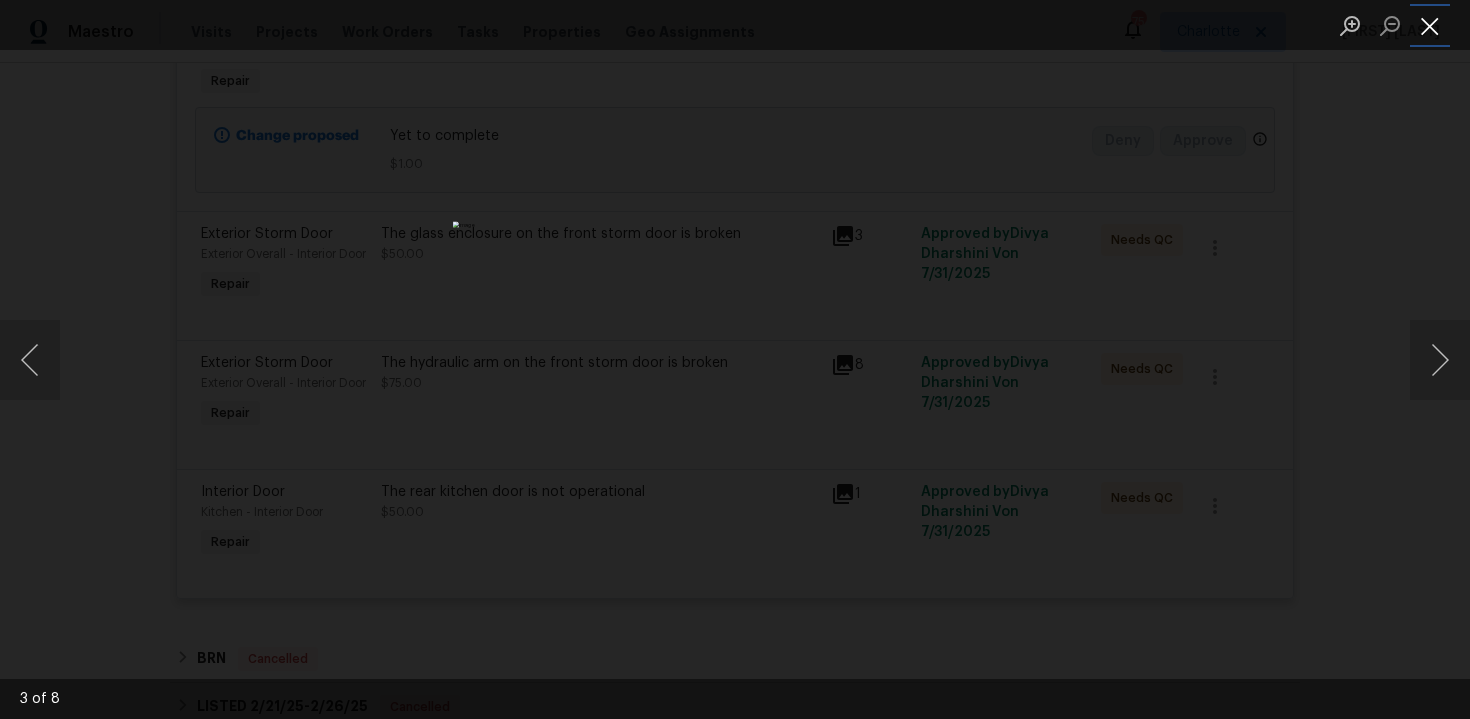 click at bounding box center (1430, 25) 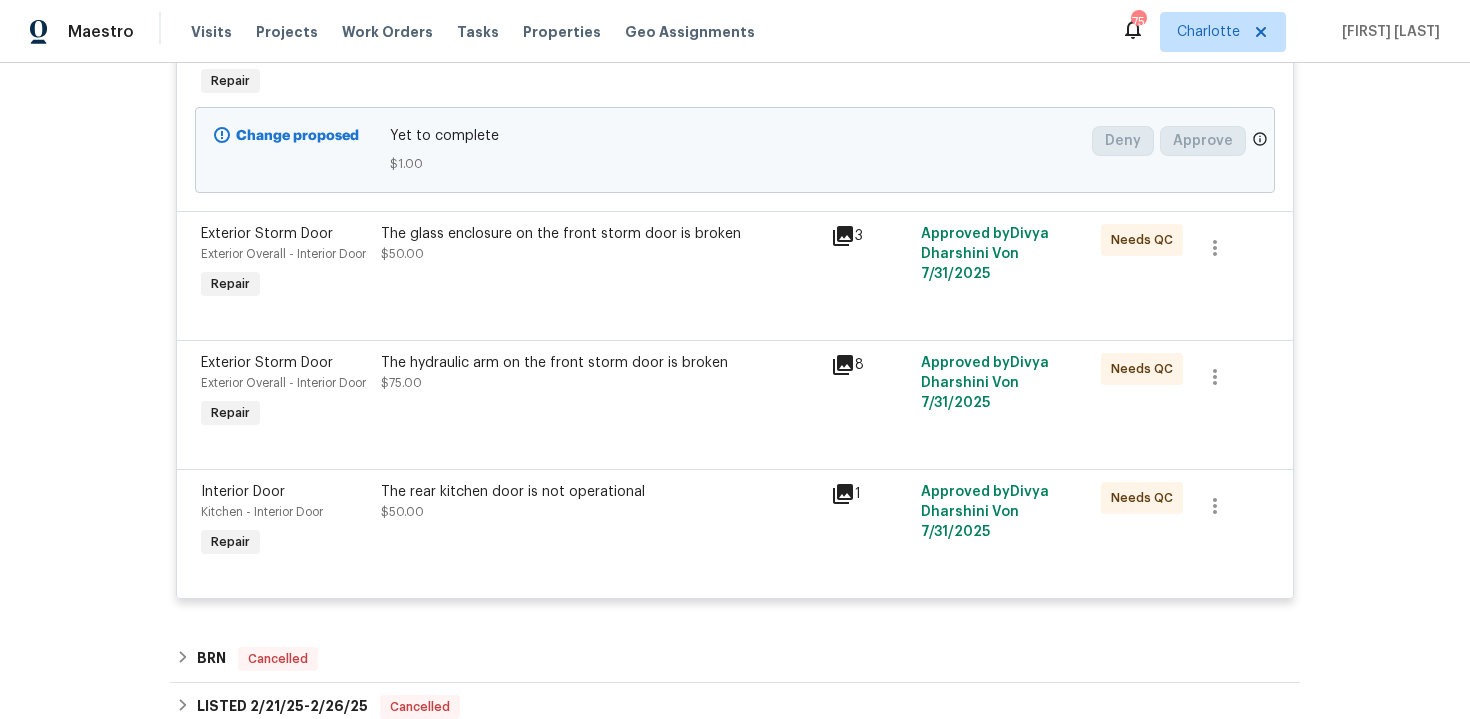 click 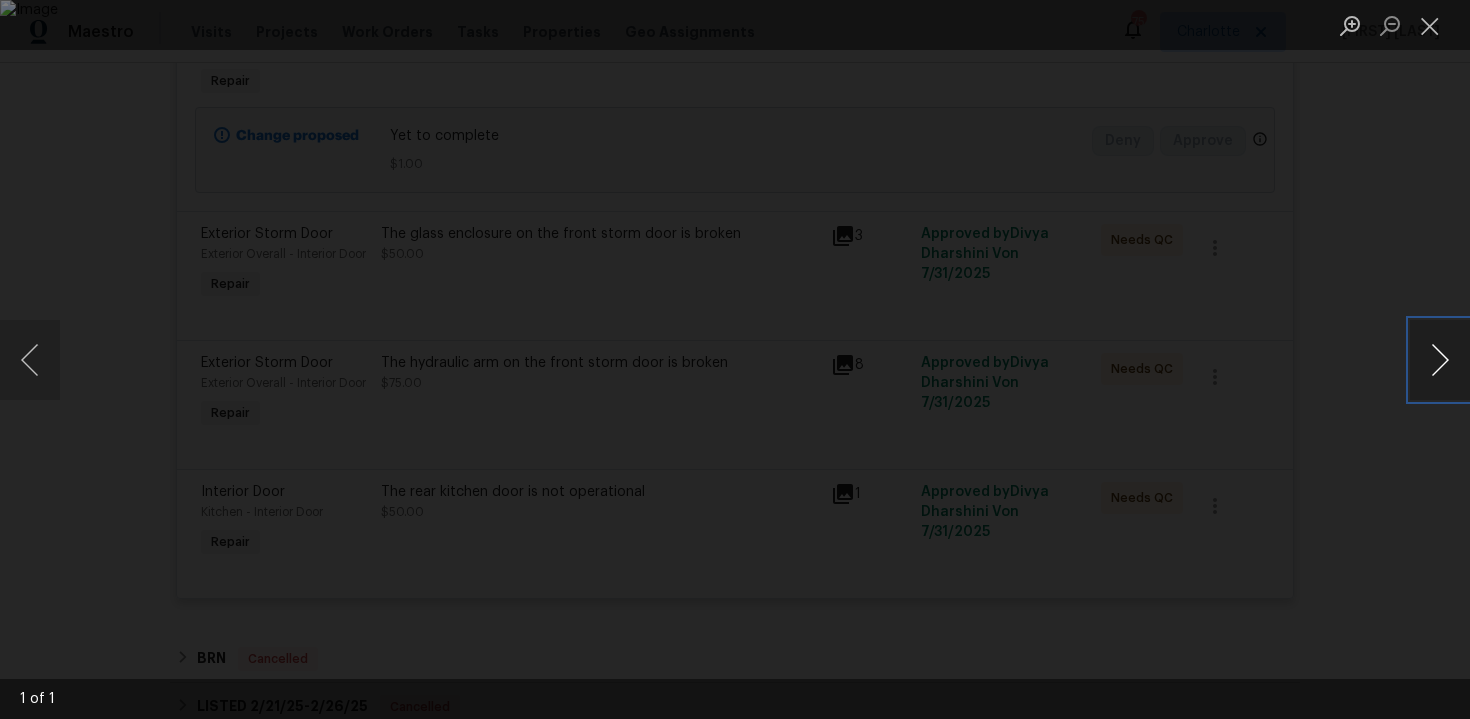 click at bounding box center (1440, 360) 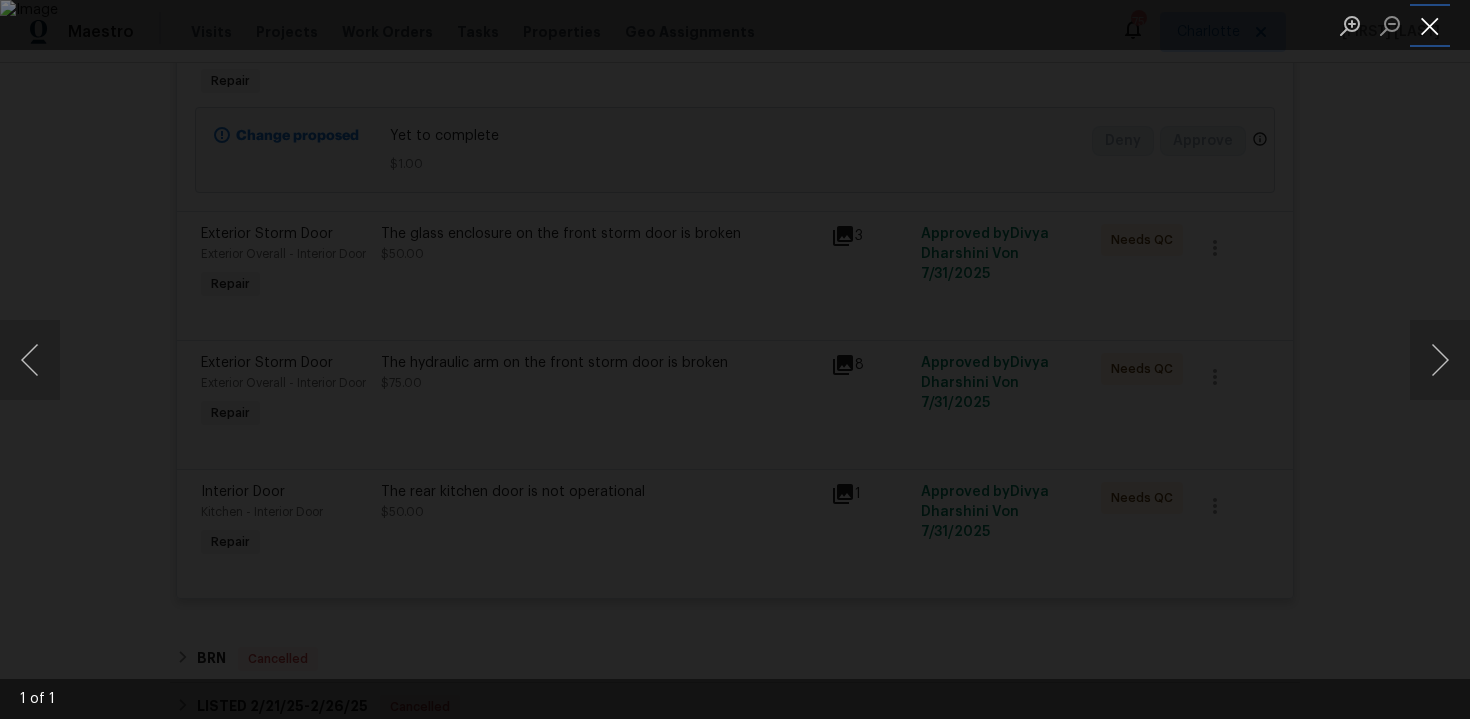 click at bounding box center (1430, 25) 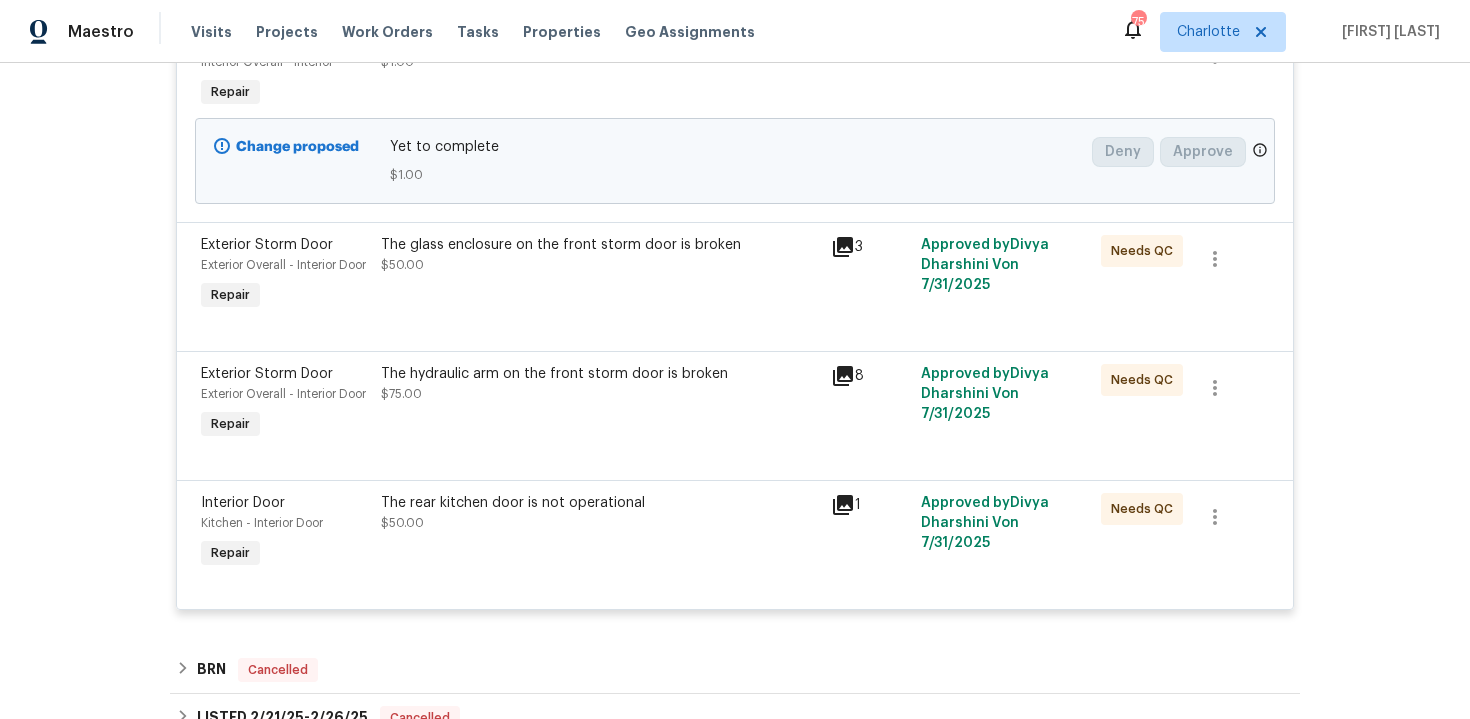scroll, scrollTop: 581, scrollLeft: 0, axis: vertical 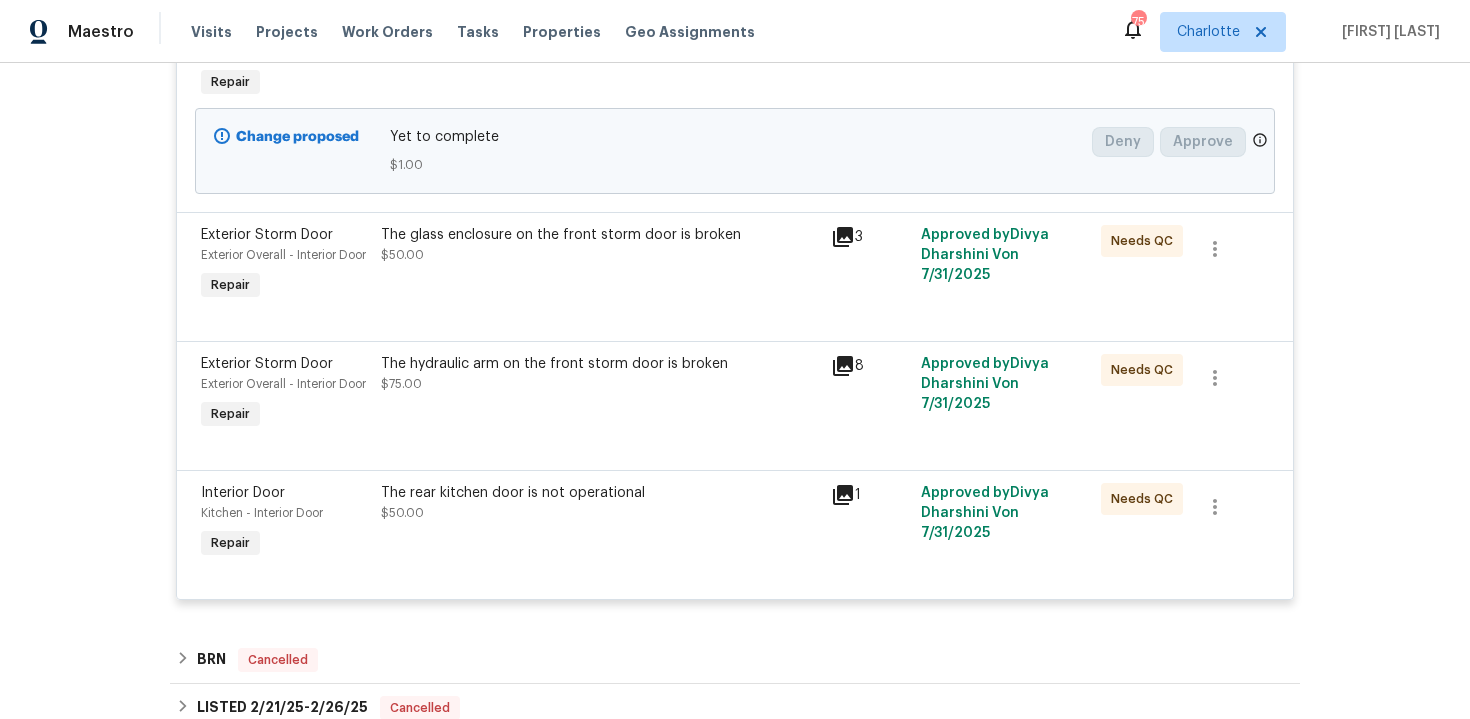 click 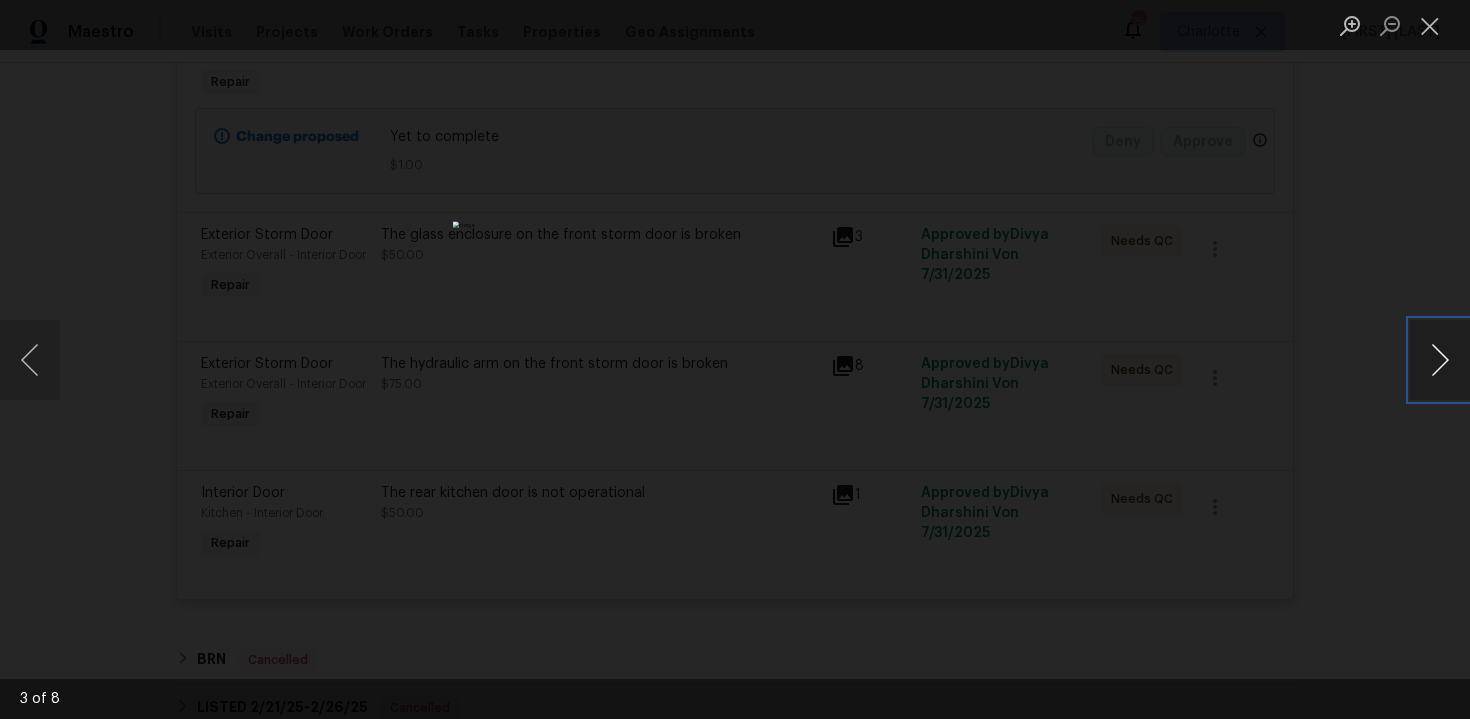 click at bounding box center [1440, 360] 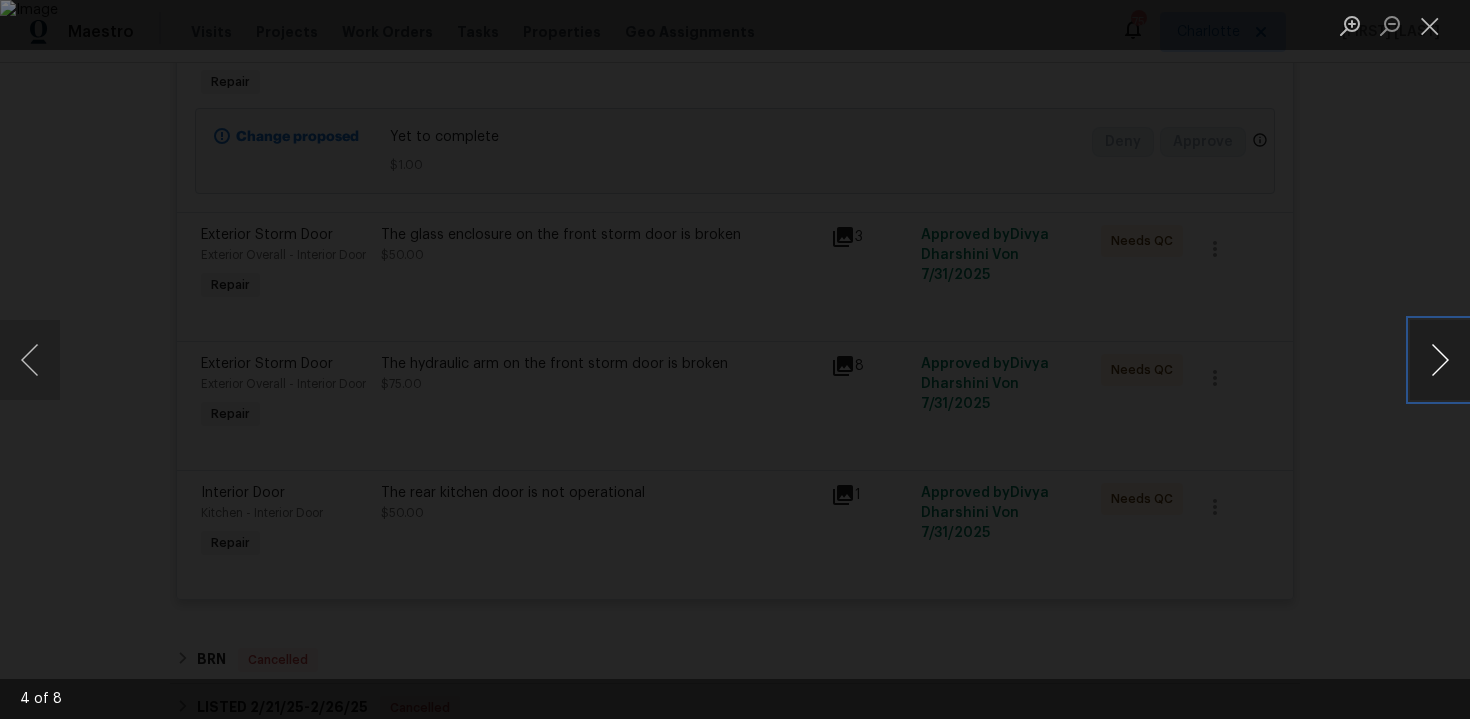 click at bounding box center [1440, 360] 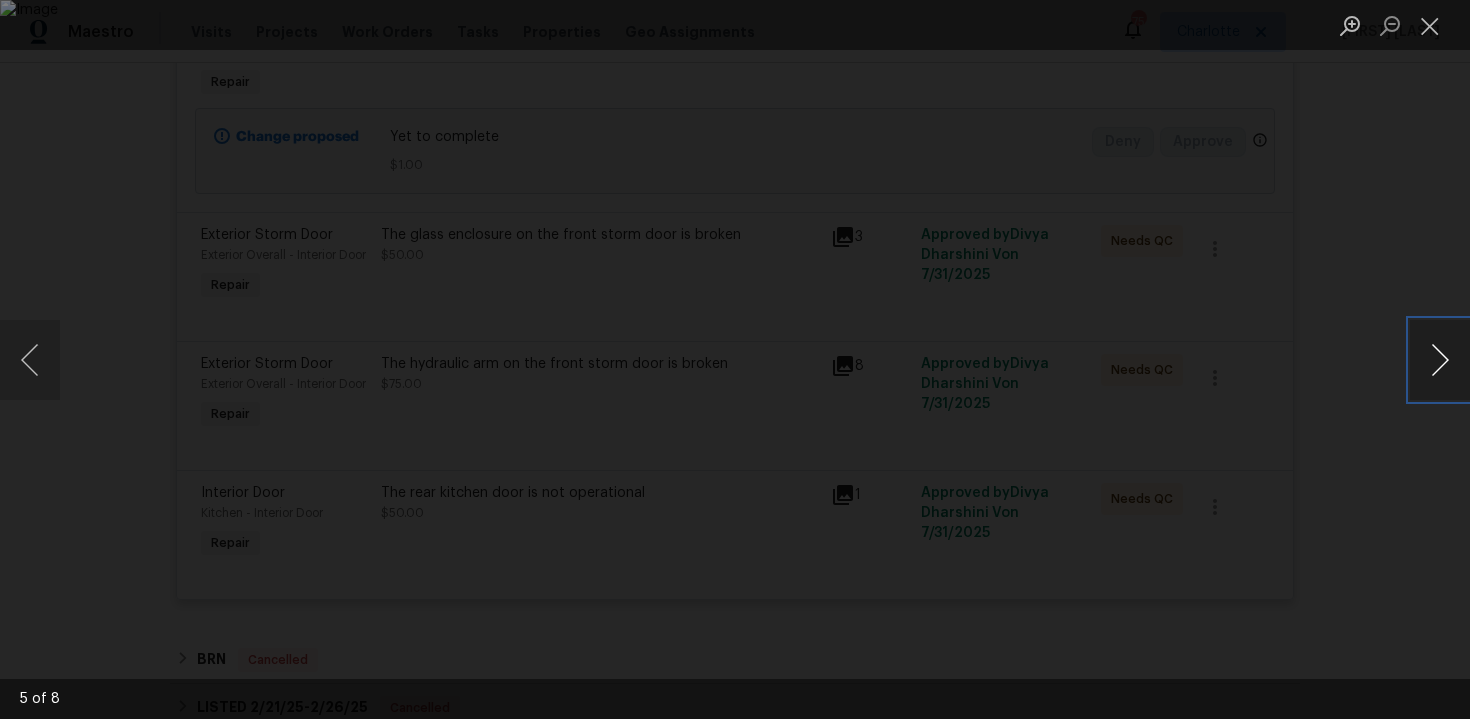 click at bounding box center [1440, 360] 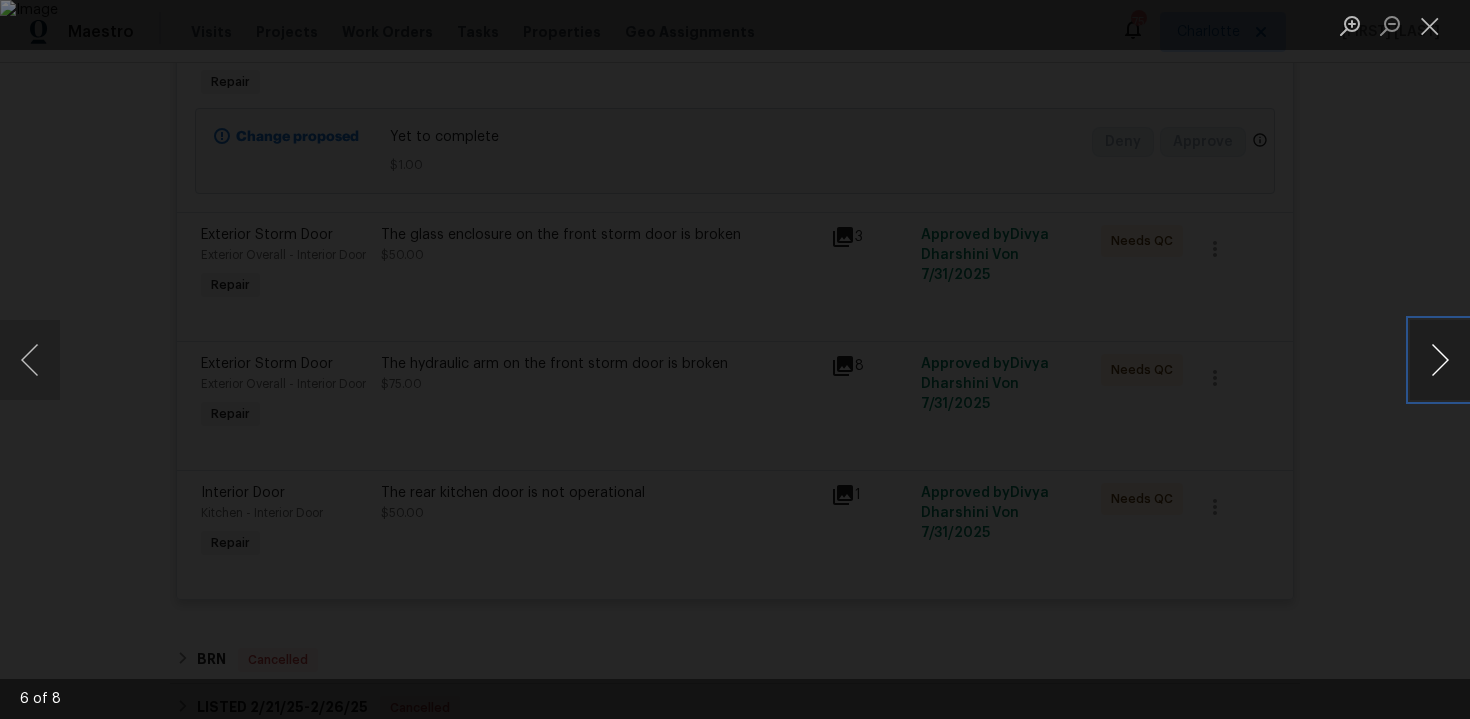 click at bounding box center (1440, 360) 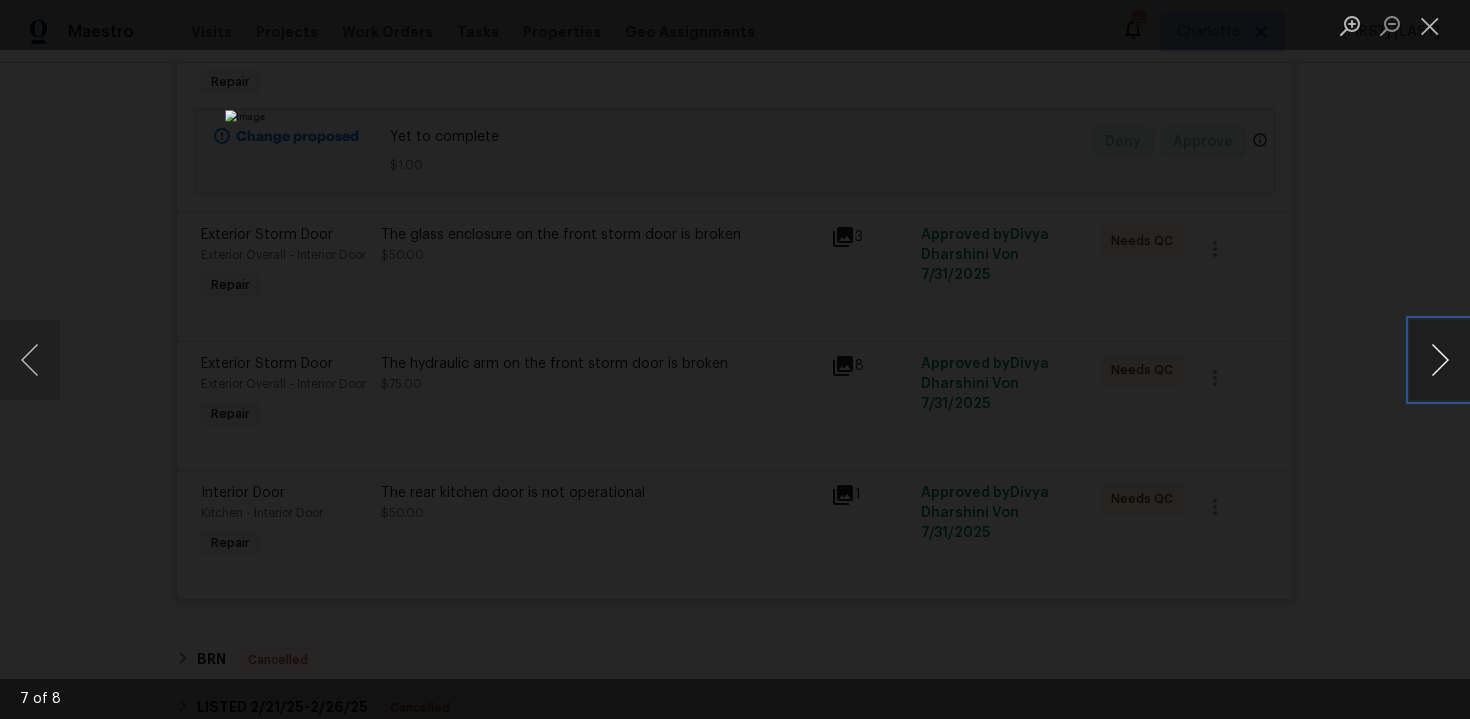 click at bounding box center (1440, 360) 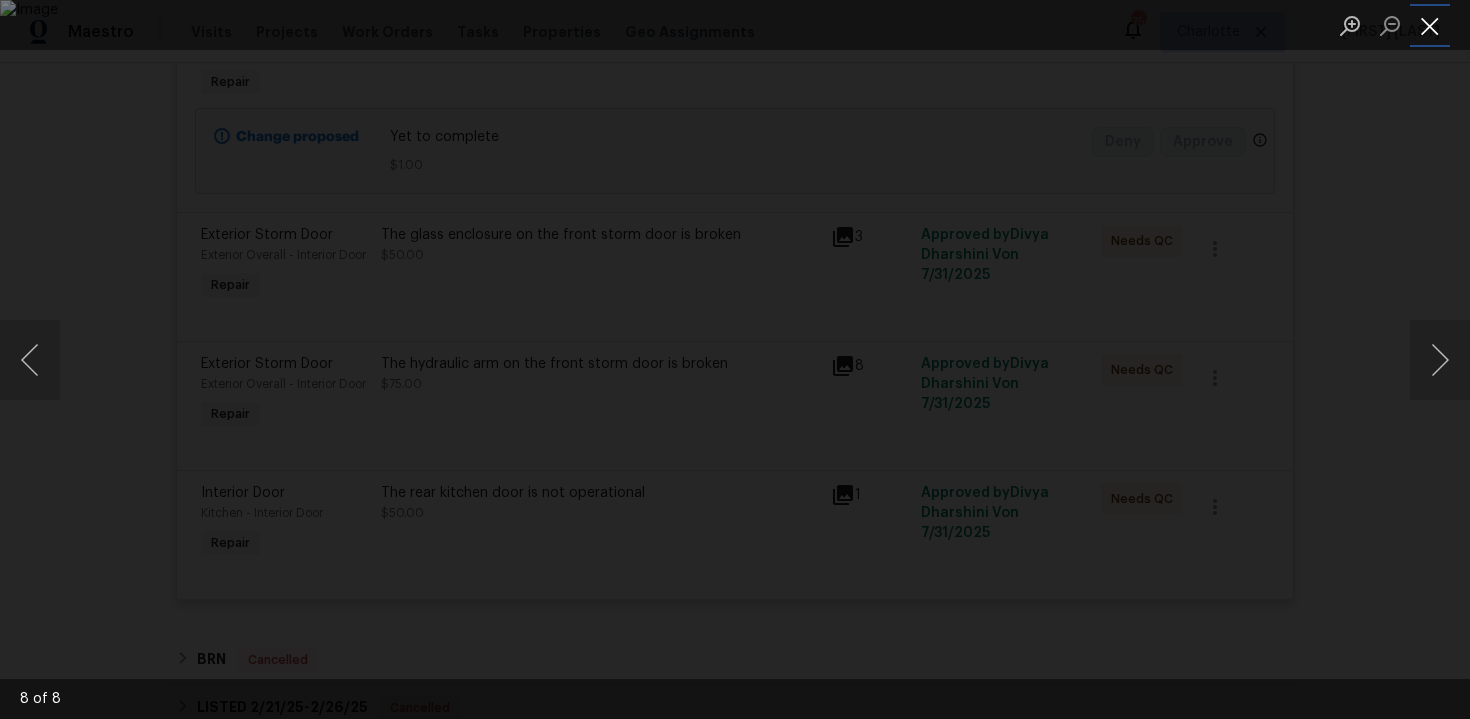 click at bounding box center (1430, 25) 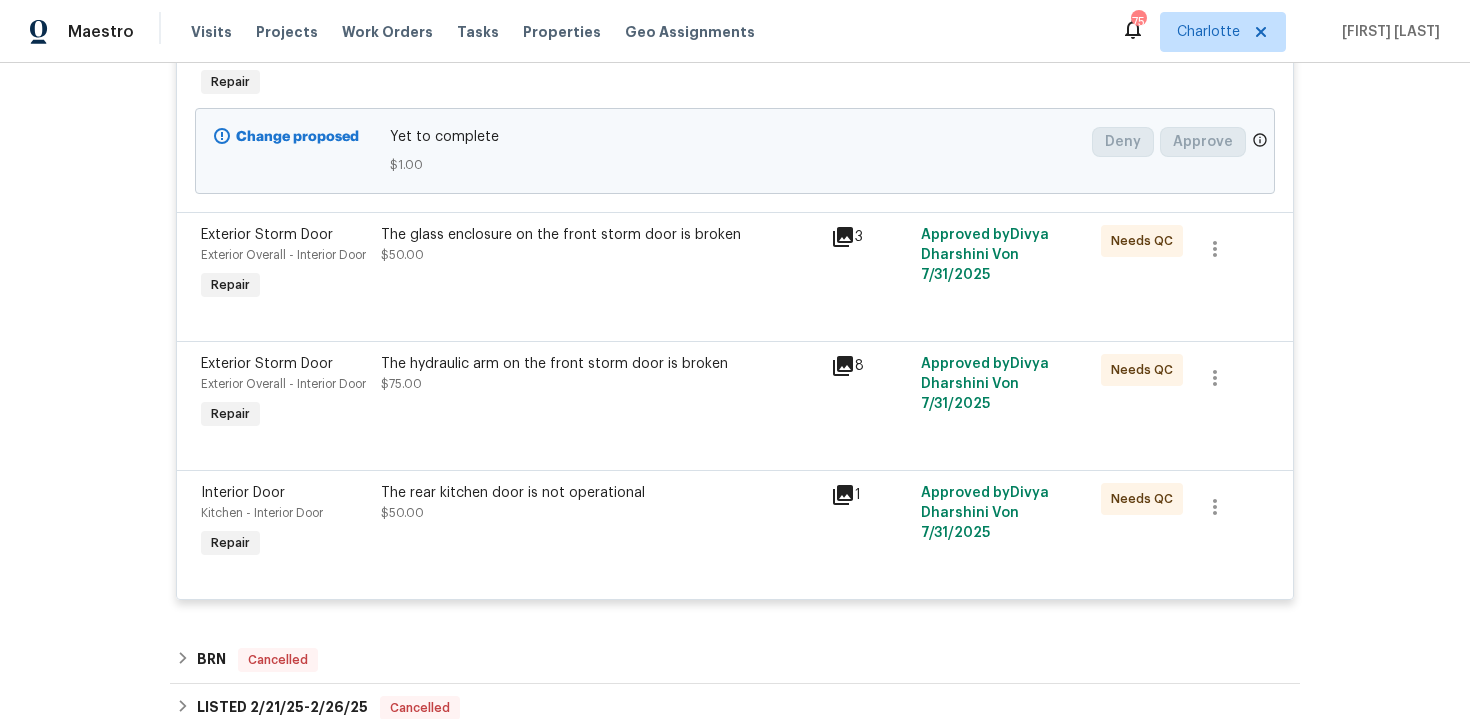 click 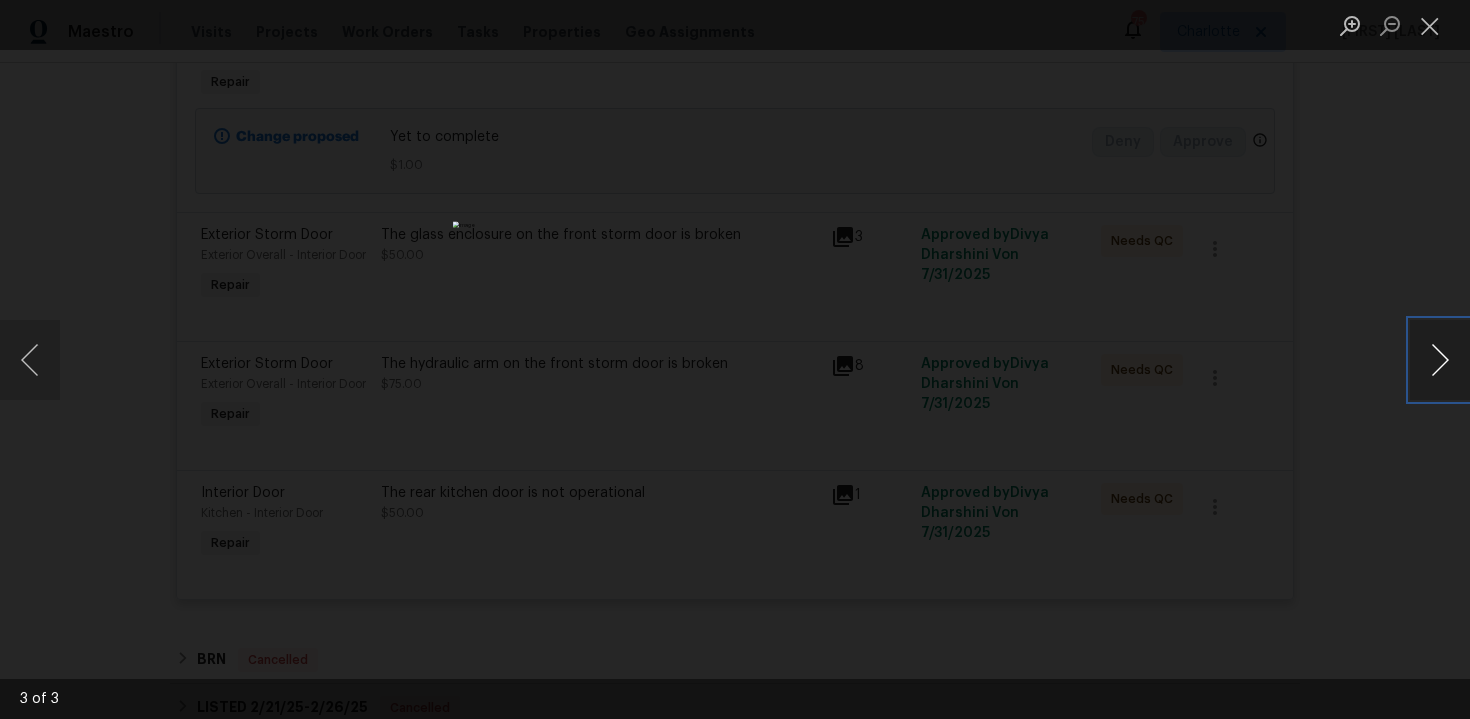 click at bounding box center (1440, 360) 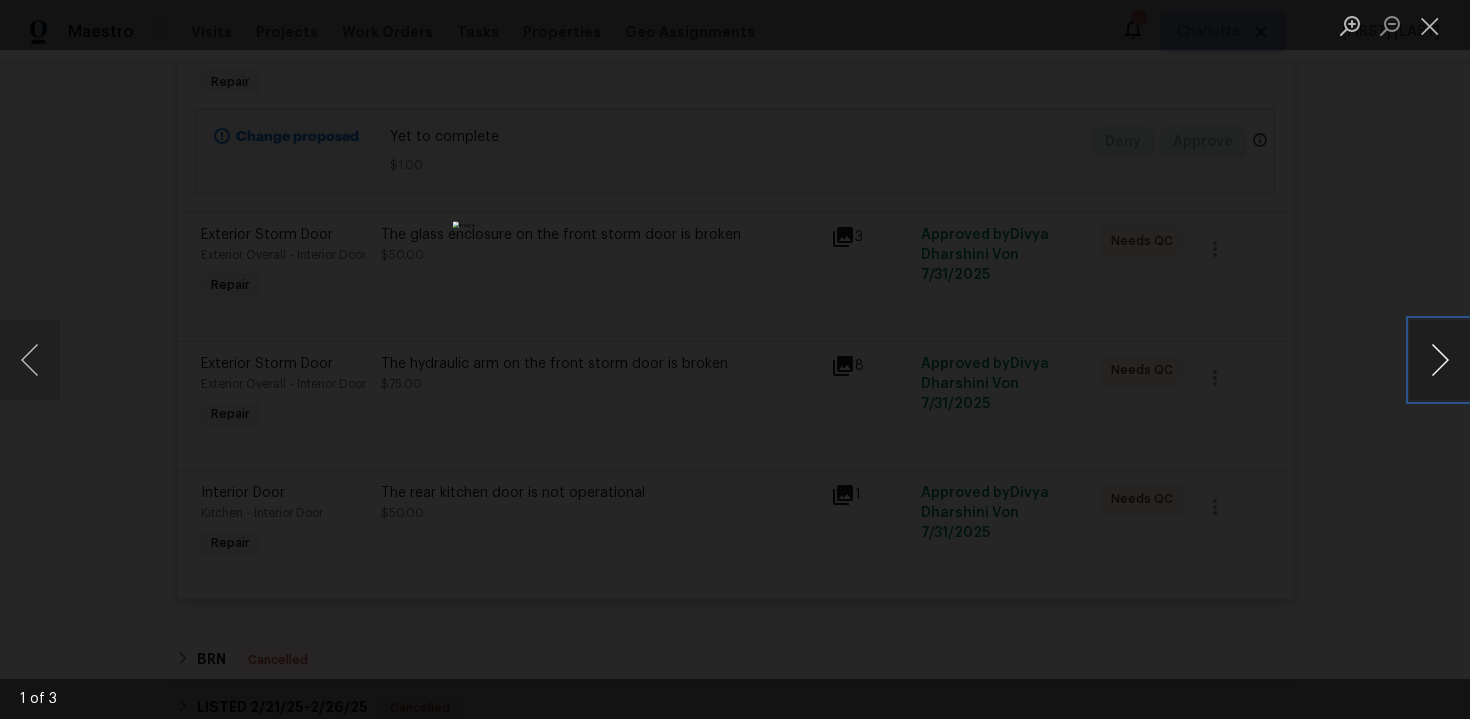 click at bounding box center [1440, 360] 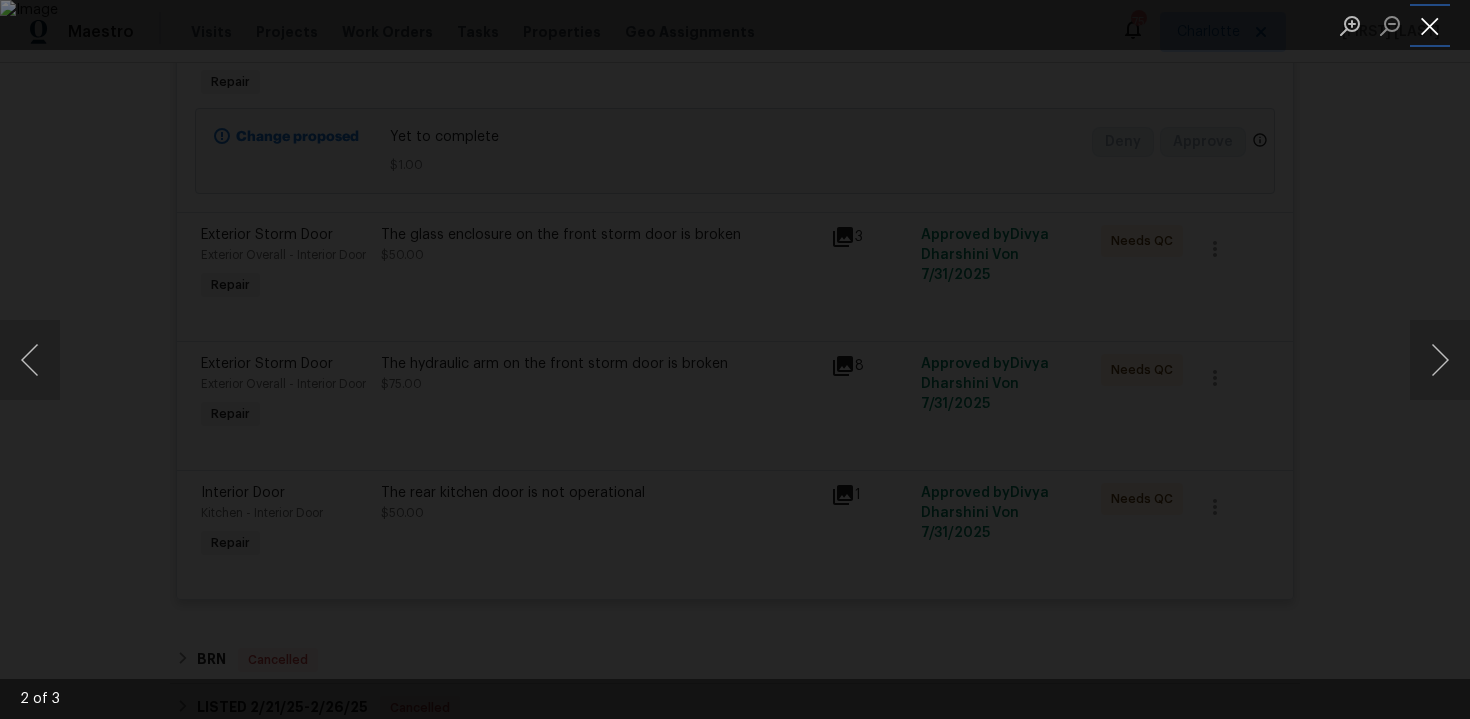 click at bounding box center [1430, 25] 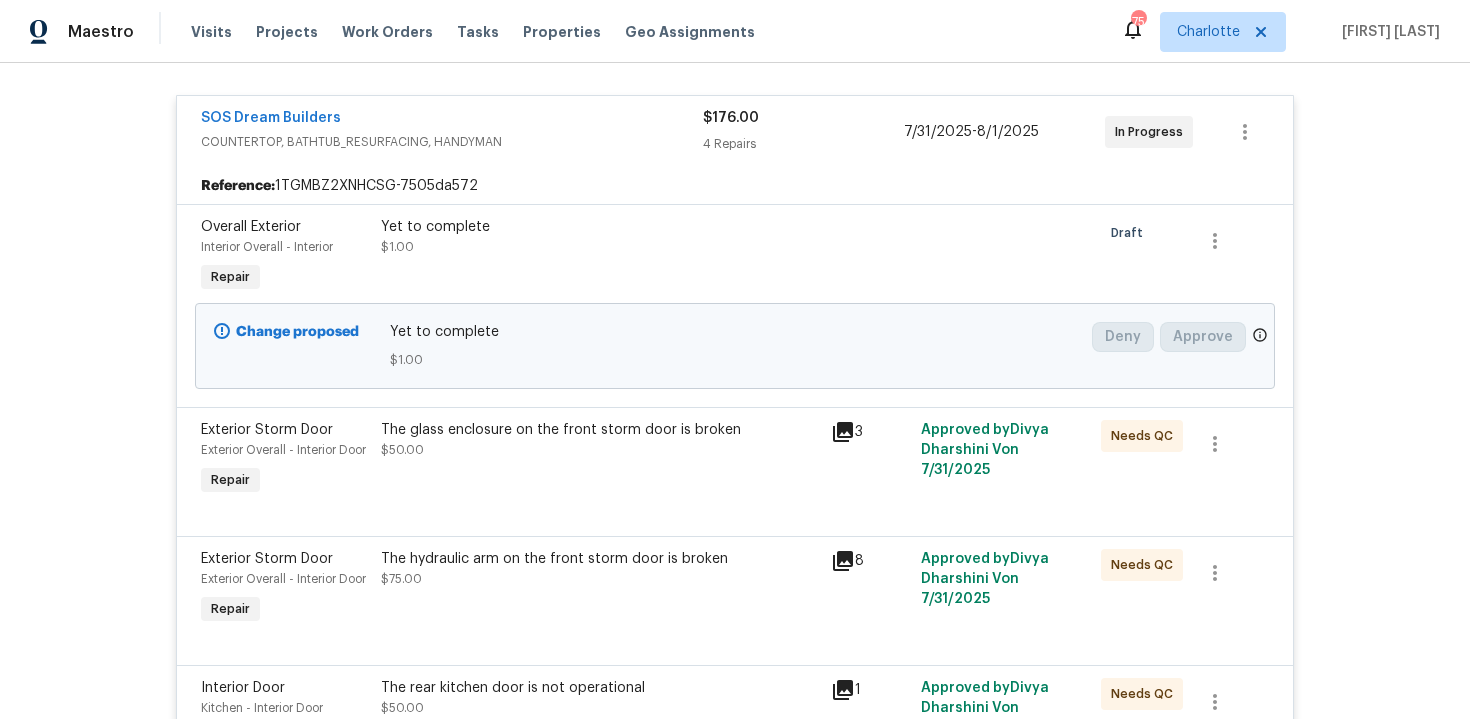 scroll, scrollTop: 305, scrollLeft: 0, axis: vertical 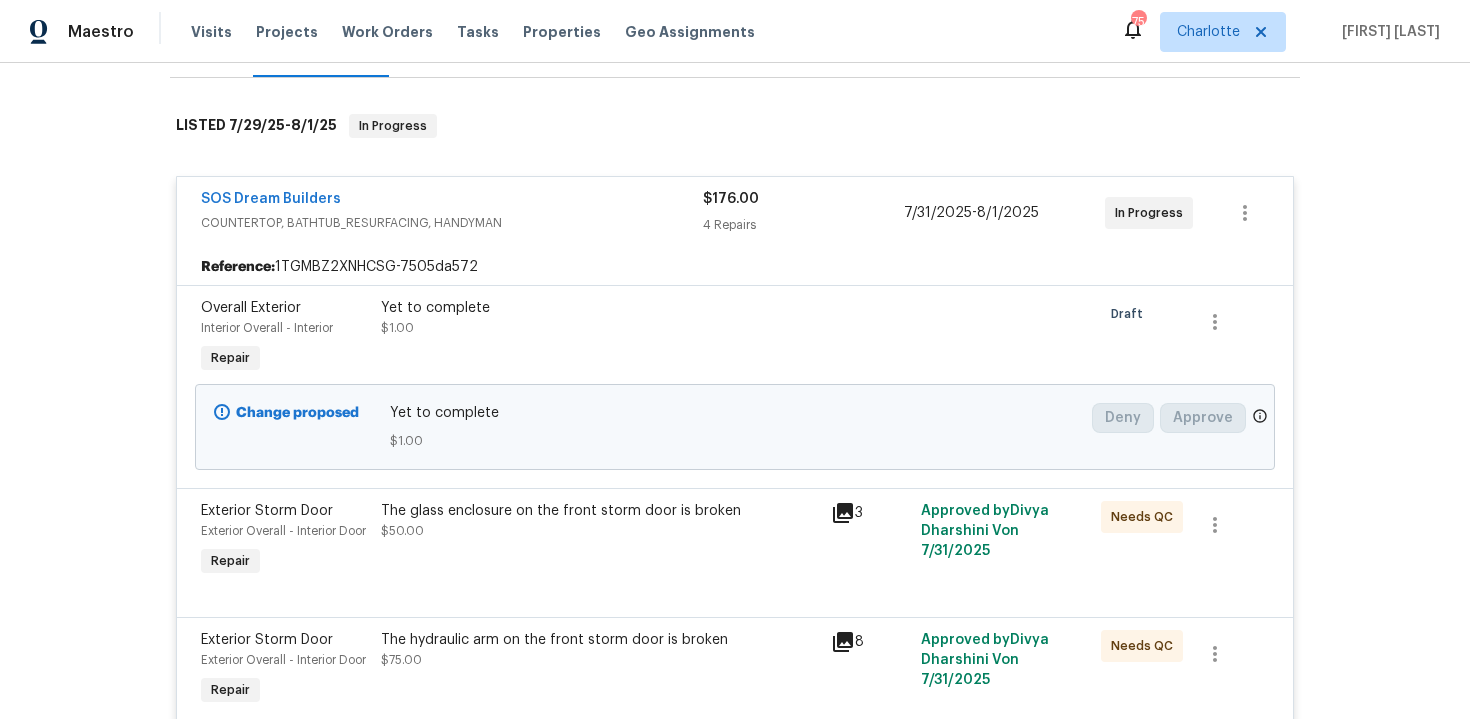 click on "The glass enclosure on the front storm door is broken" at bounding box center [600, 511] 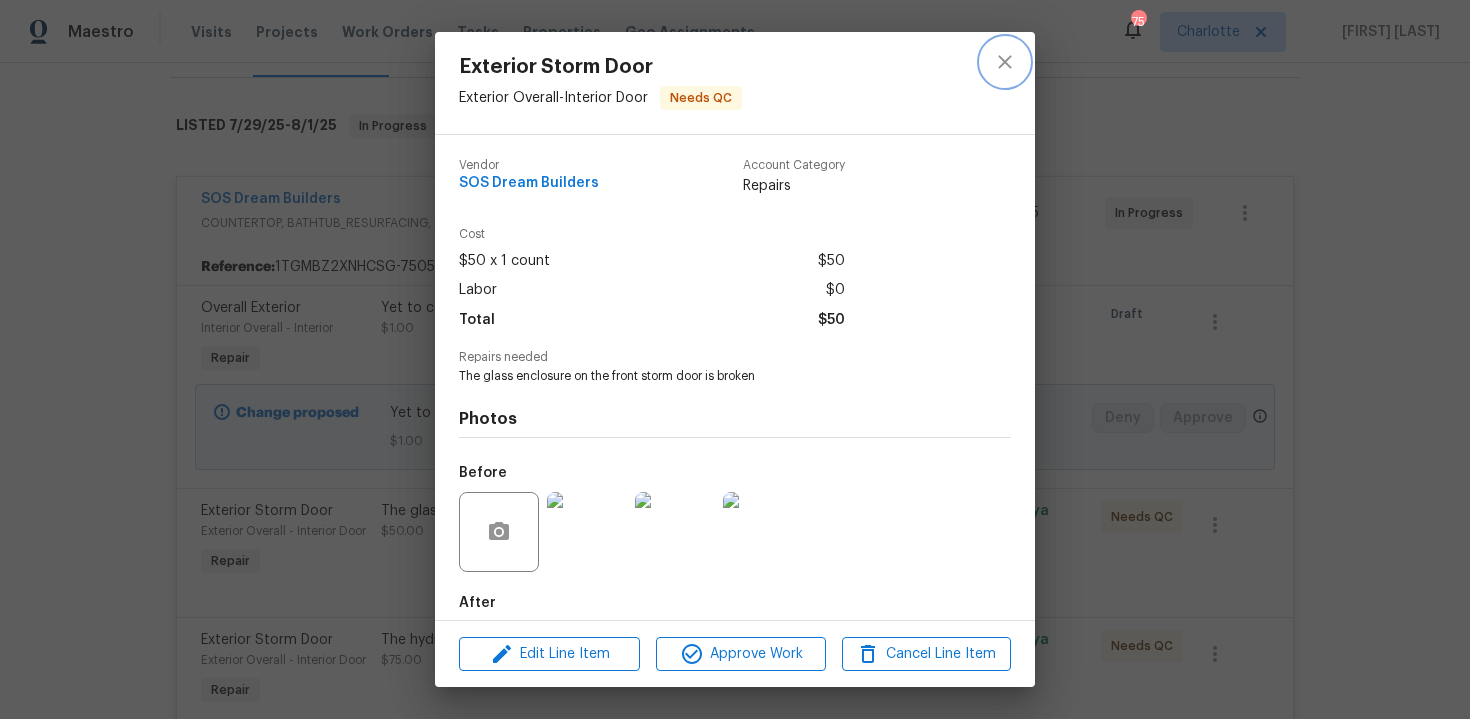 click 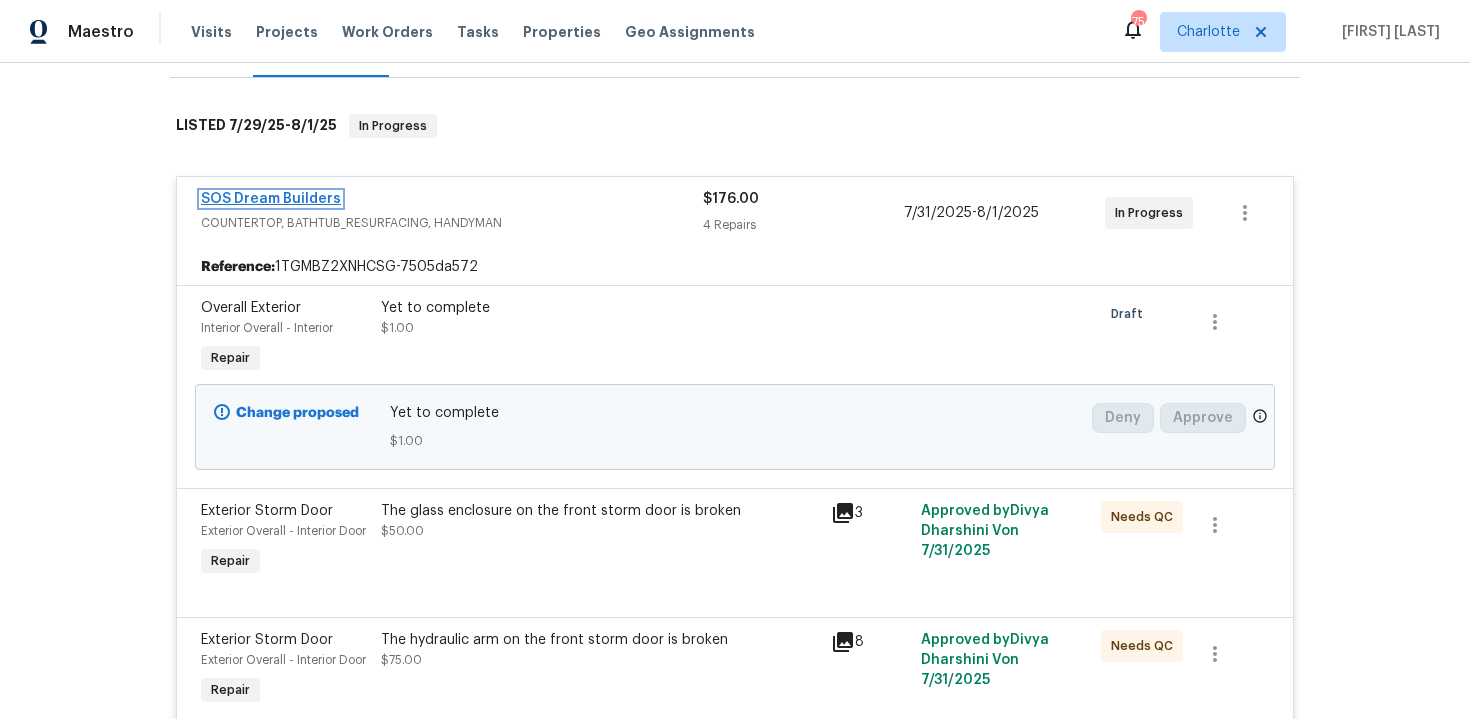 click on "SOS Dream Builders" at bounding box center [271, 199] 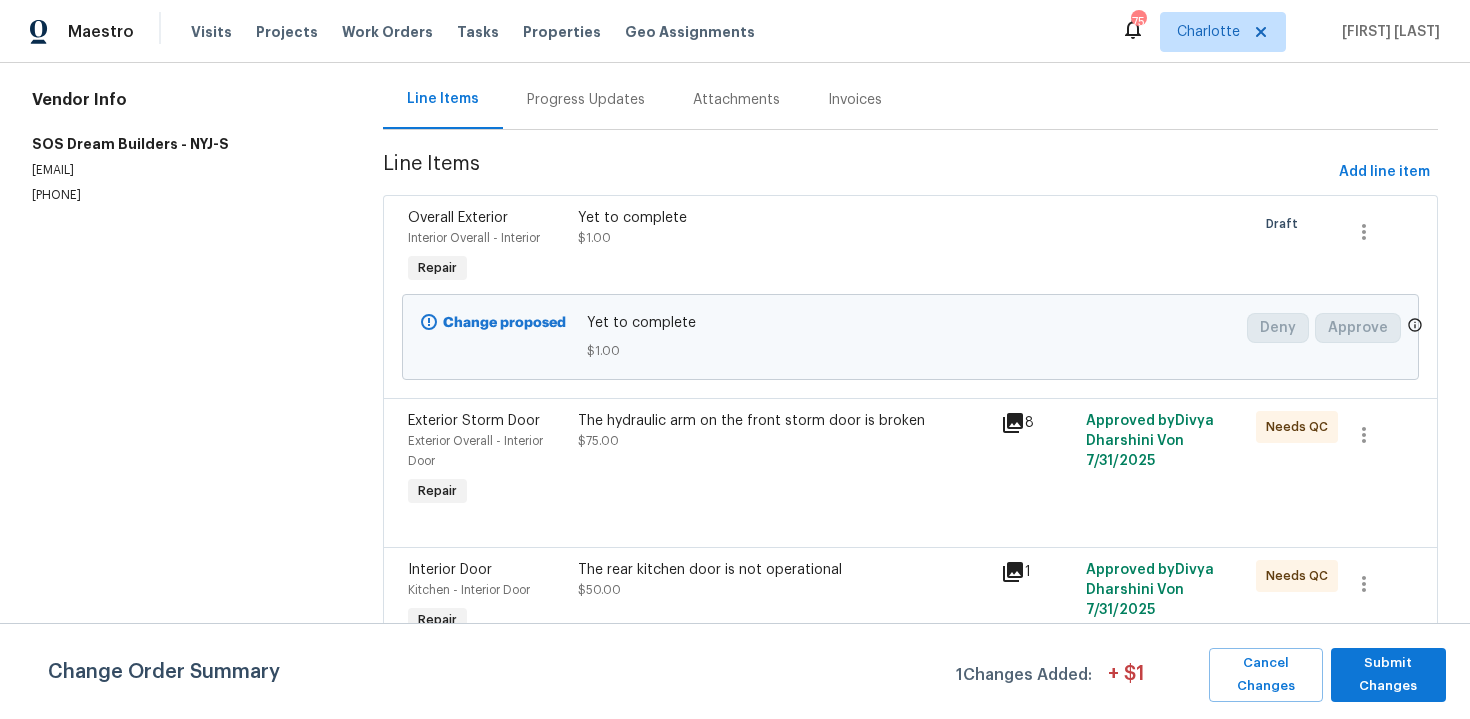 click on "Progress Updates" at bounding box center [586, 100] 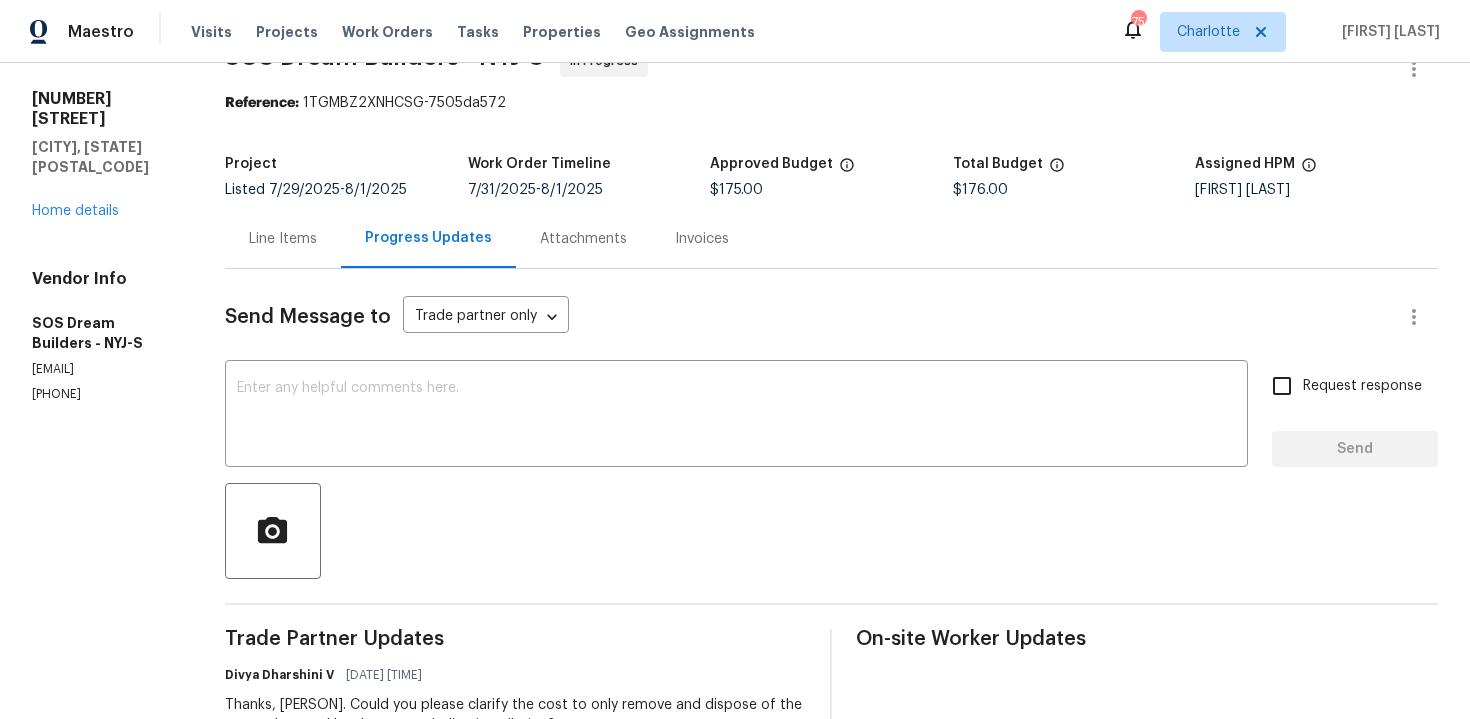 scroll, scrollTop: 0, scrollLeft: 0, axis: both 